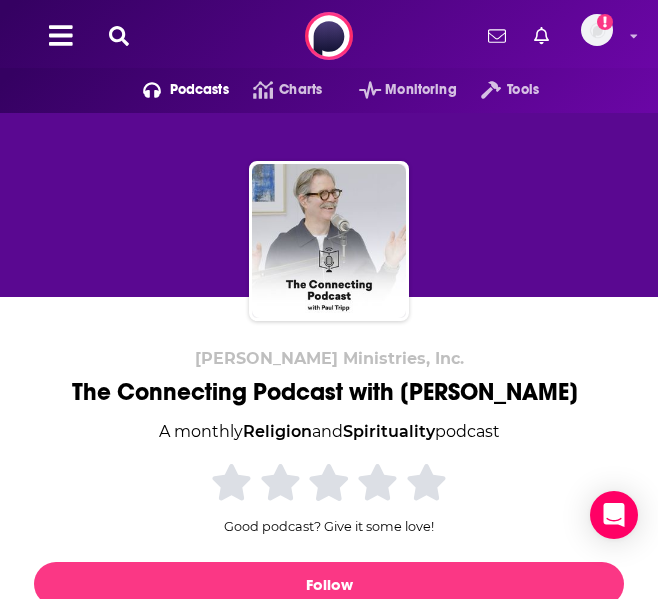 scroll, scrollTop: 315, scrollLeft: 0, axis: vertical 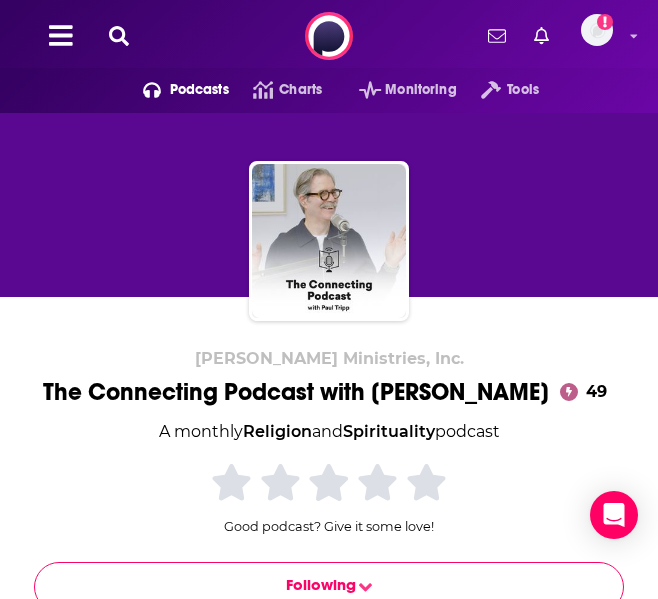 click 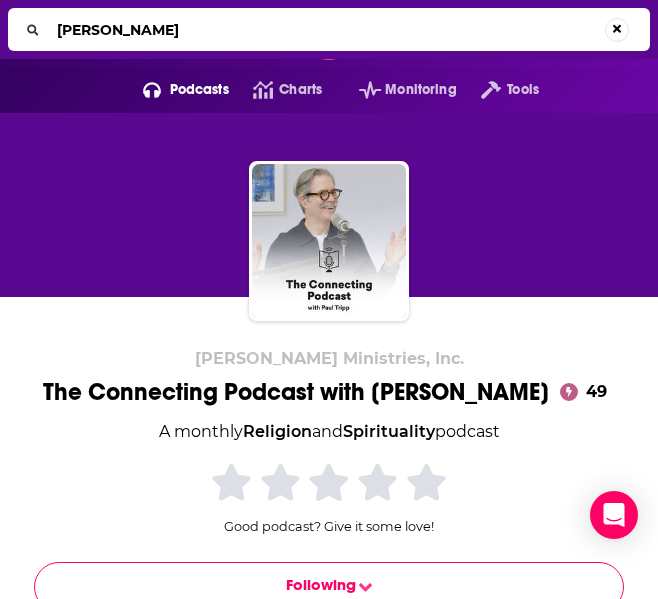 type on "[PERSON_NAME] forum" 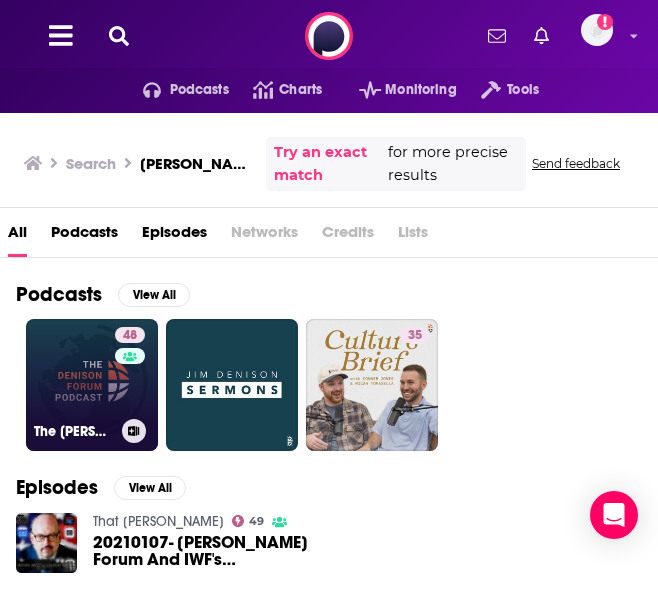 click on "48 The [PERSON_NAME] Forum Podcast - [DEMOGRAPHIC_DATA] perspective on current events, [DEMOGRAPHIC_DATA] news and culture, [DEMOGRAPHIC_DATA] wisdom" at bounding box center (92, 385) 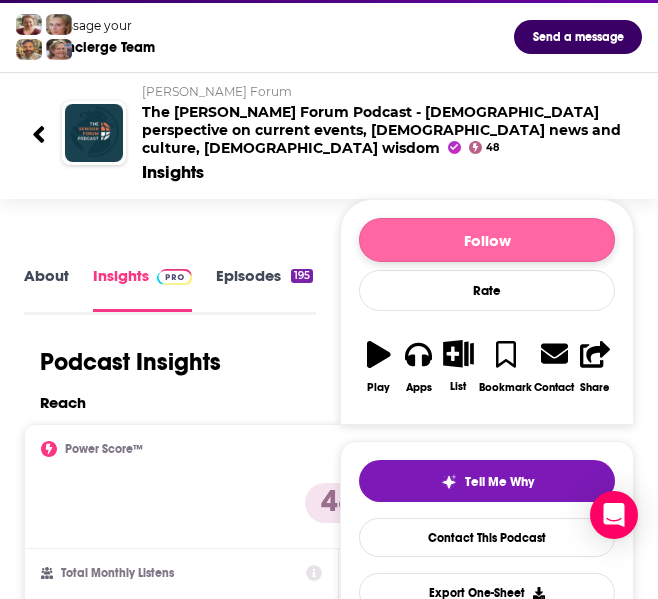 scroll, scrollTop: 0, scrollLeft: 0, axis: both 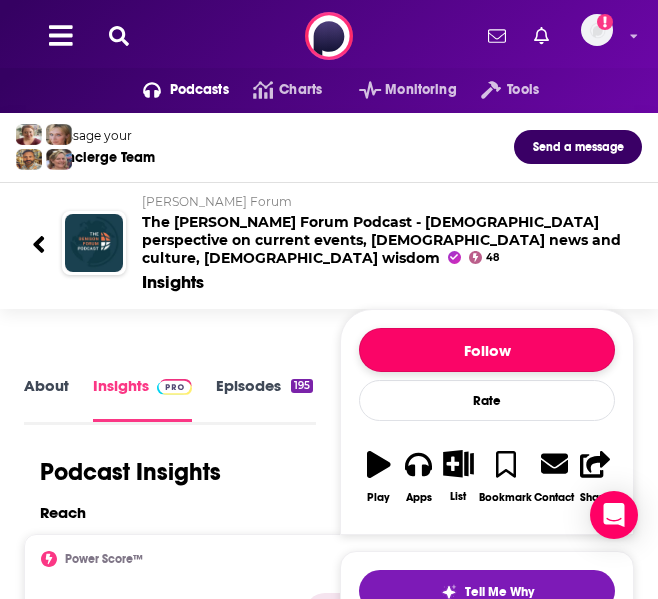 click on "Follow" at bounding box center (487, 350) 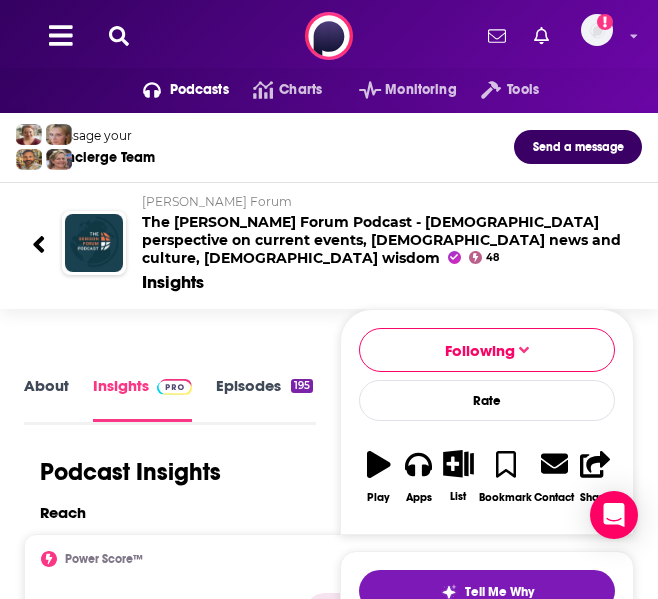 click 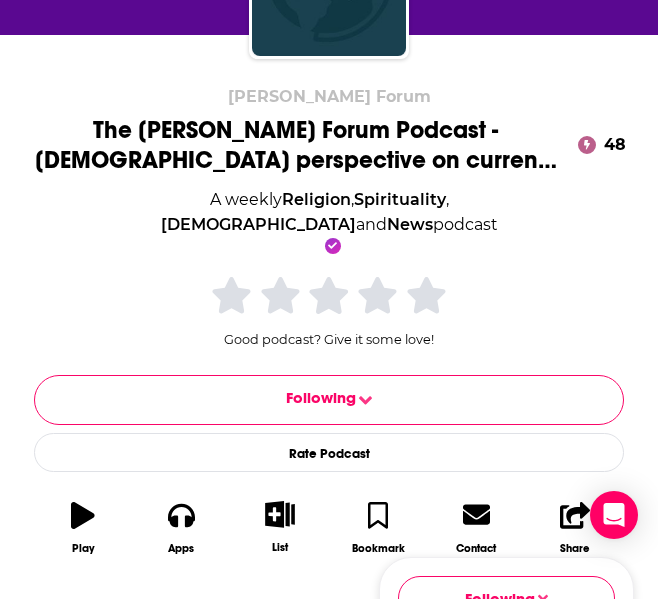 scroll, scrollTop: 0, scrollLeft: 0, axis: both 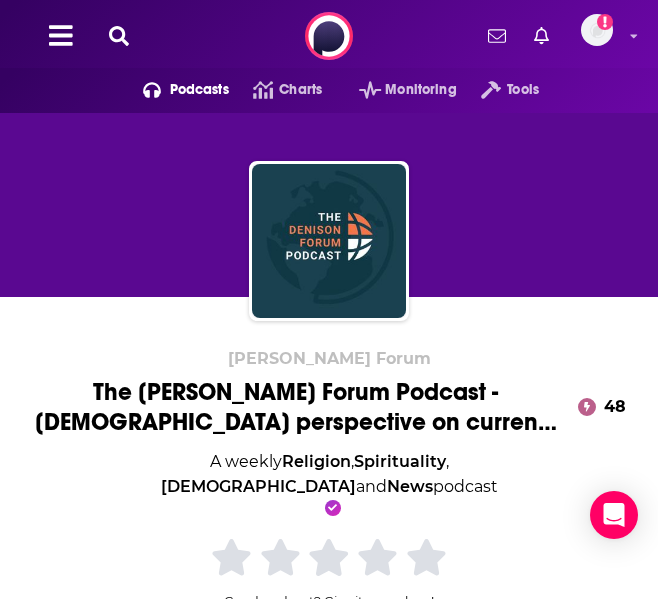 click on "Podcasts" at bounding box center [199, 90] 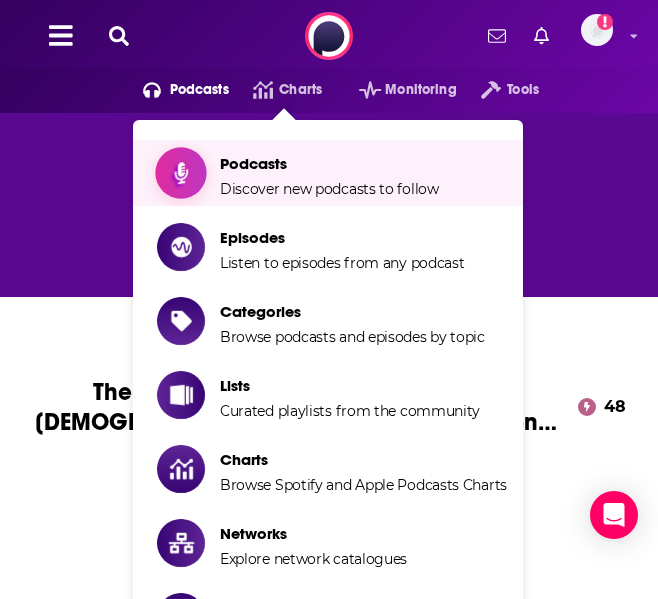 click on "Discover new podcasts to follow" at bounding box center (329, 189) 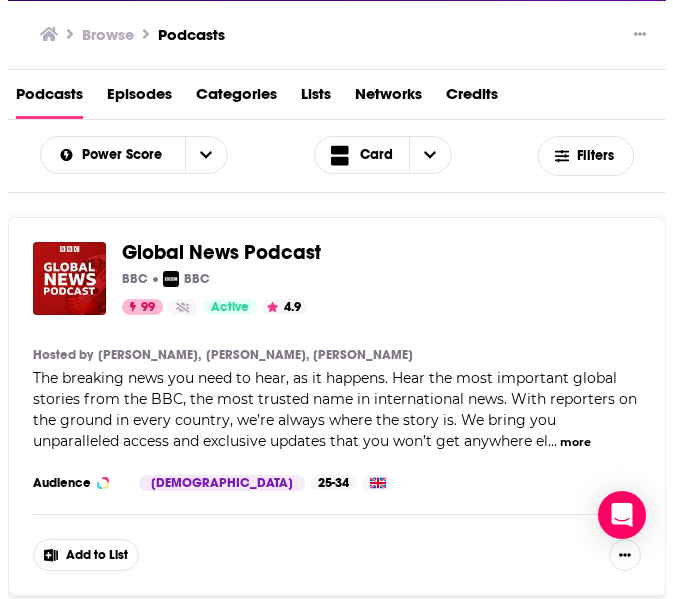 scroll, scrollTop: 0, scrollLeft: 0, axis: both 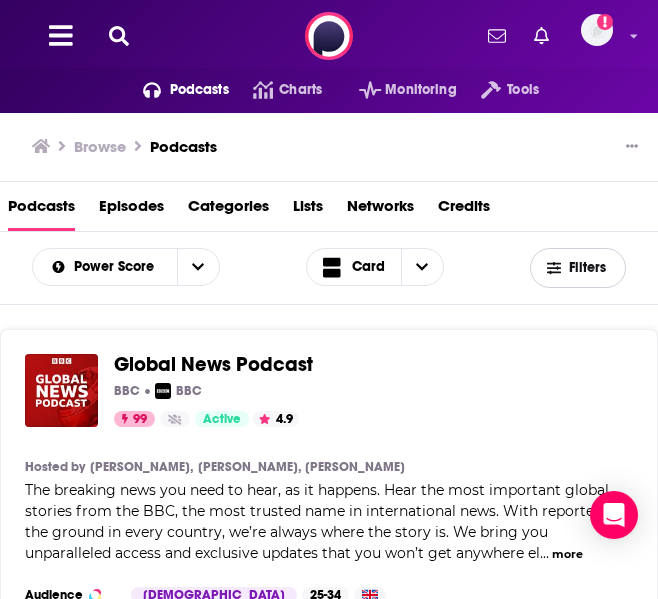 click on "Filters" at bounding box center (589, 268) 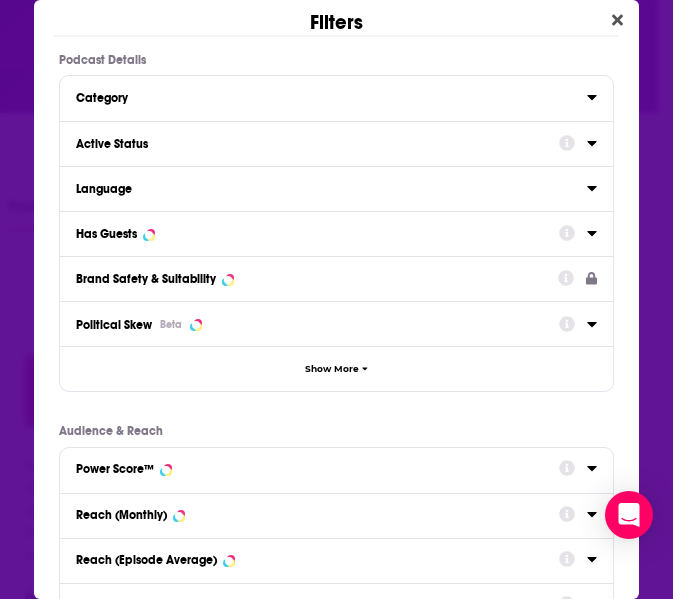 click on "Category" at bounding box center [325, 98] 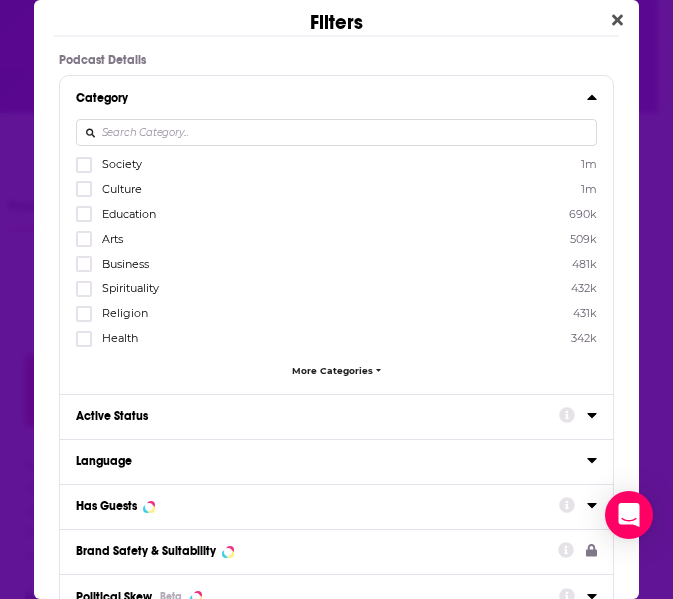 click at bounding box center [337, 132] 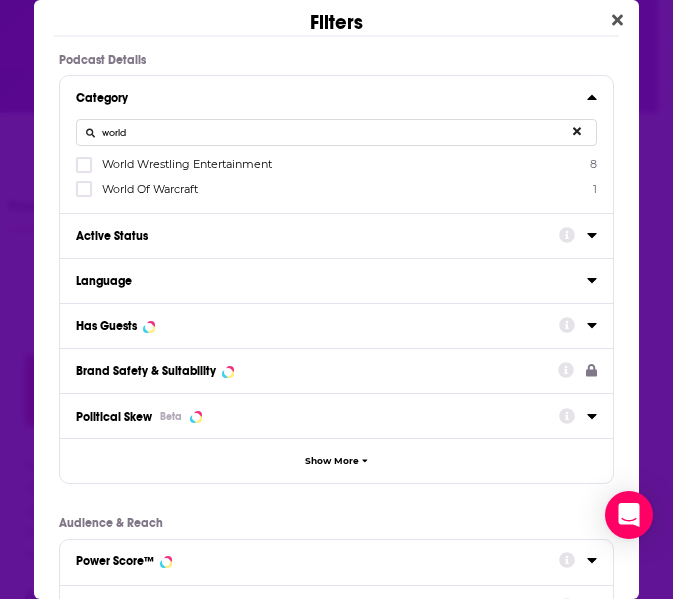 click on "world" at bounding box center (337, 132) 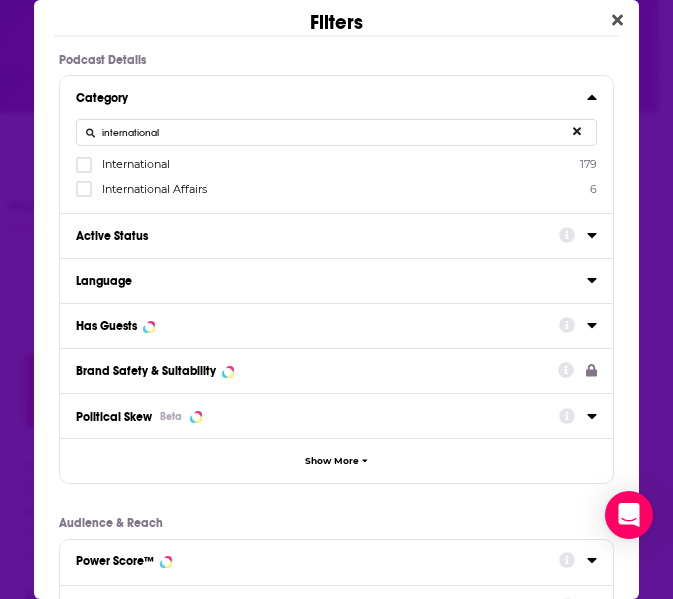 click on "international" at bounding box center (337, 132) 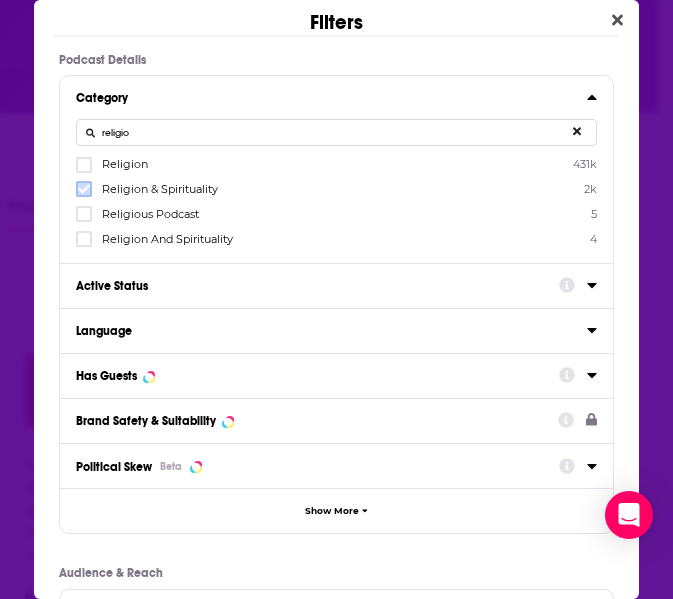 click 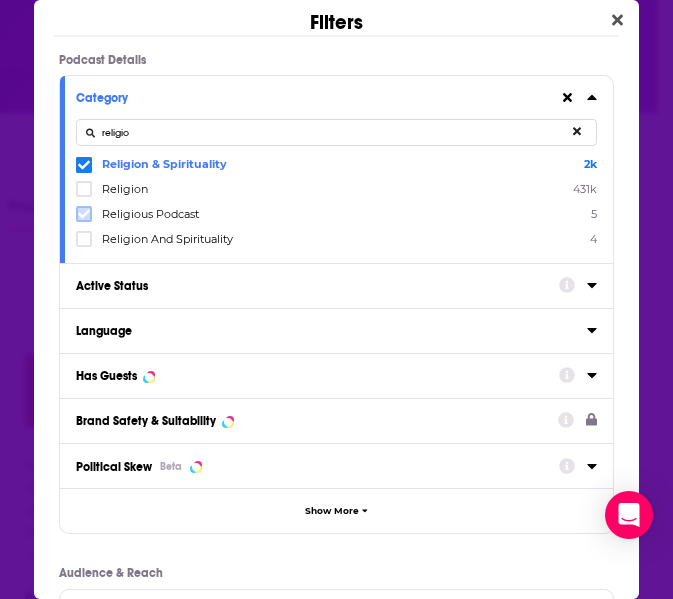 click 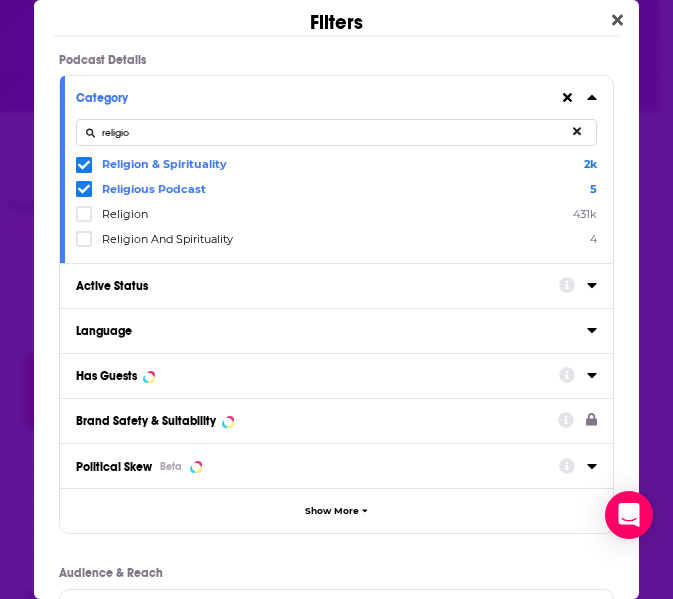 click 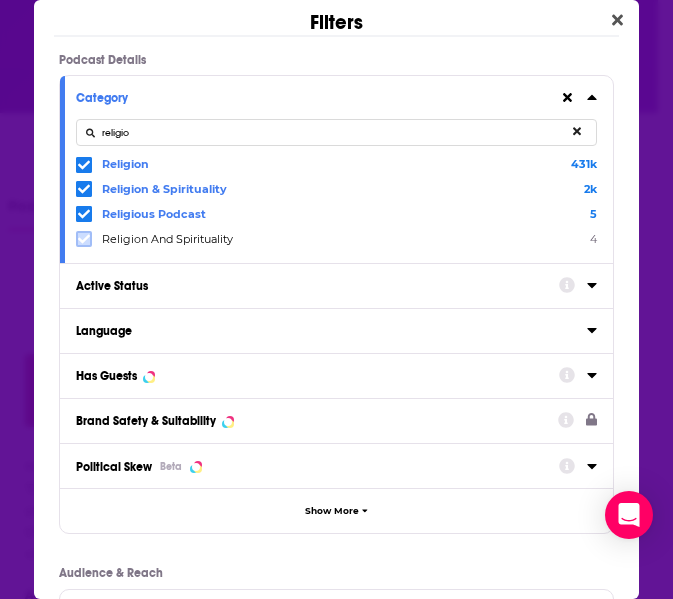 click 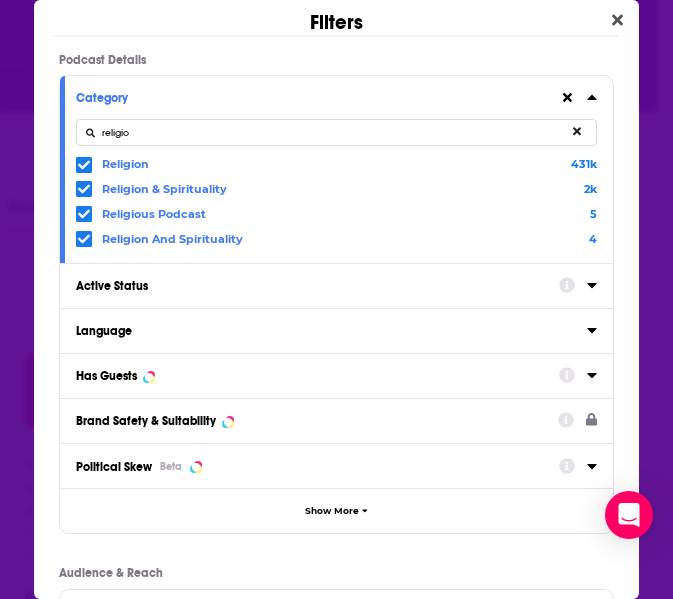 click on "religio" at bounding box center (337, 132) 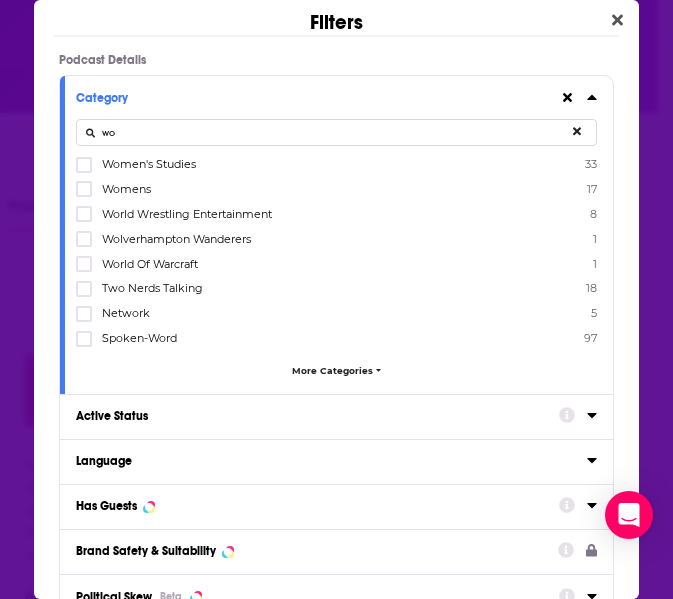 type on "w" 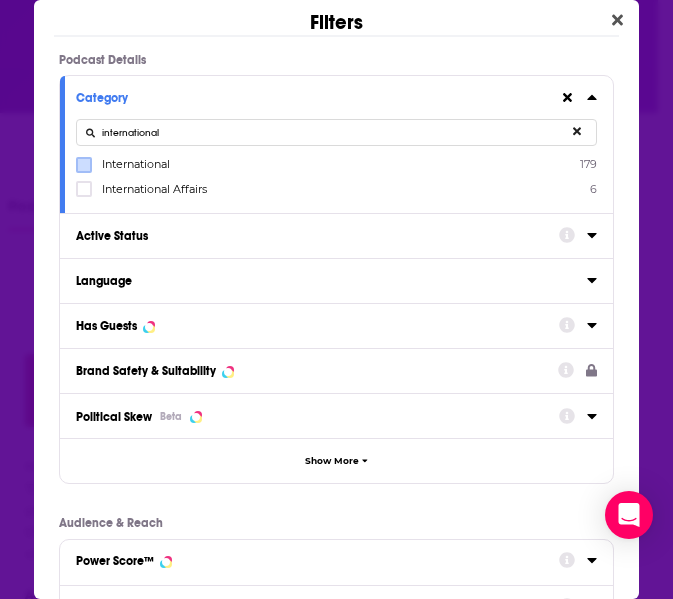 type on "international" 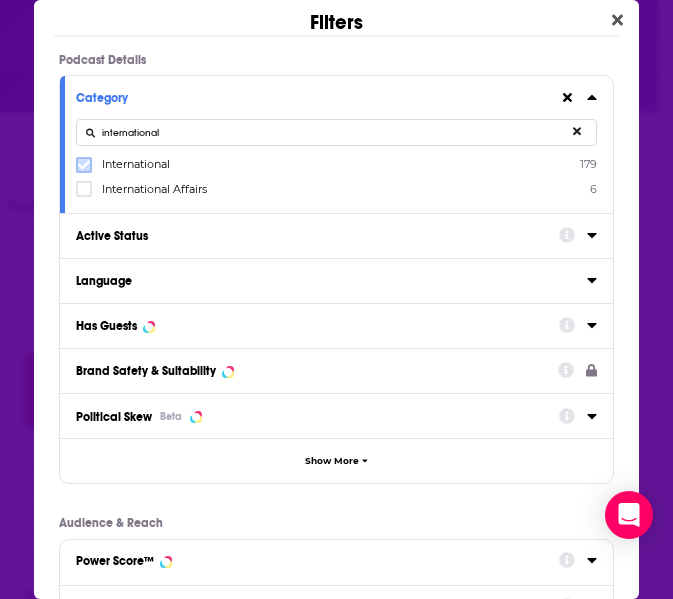 click at bounding box center [84, 165] 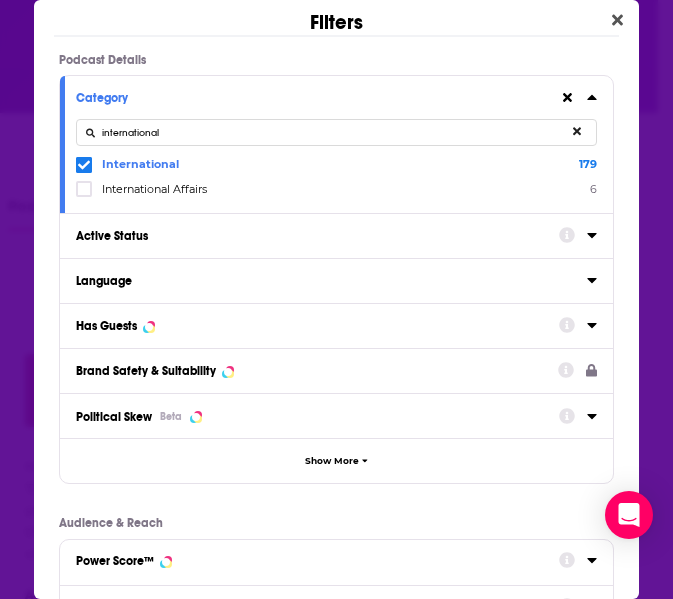 click 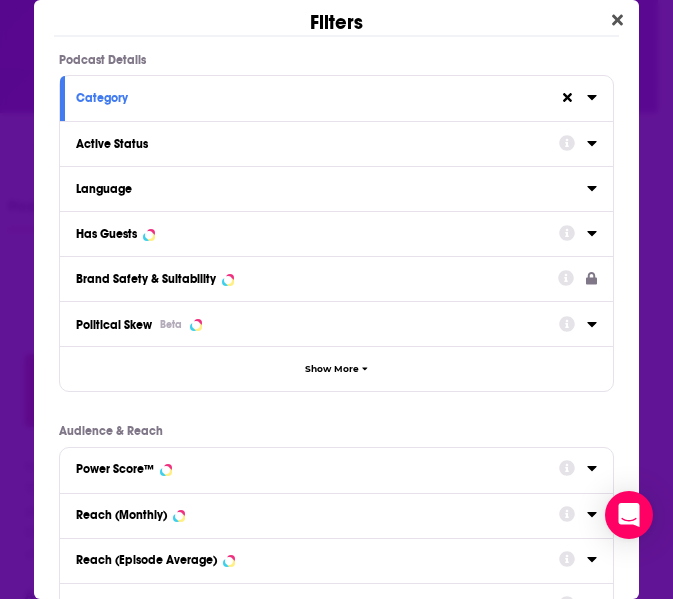 click on "Active Status" at bounding box center [311, 144] 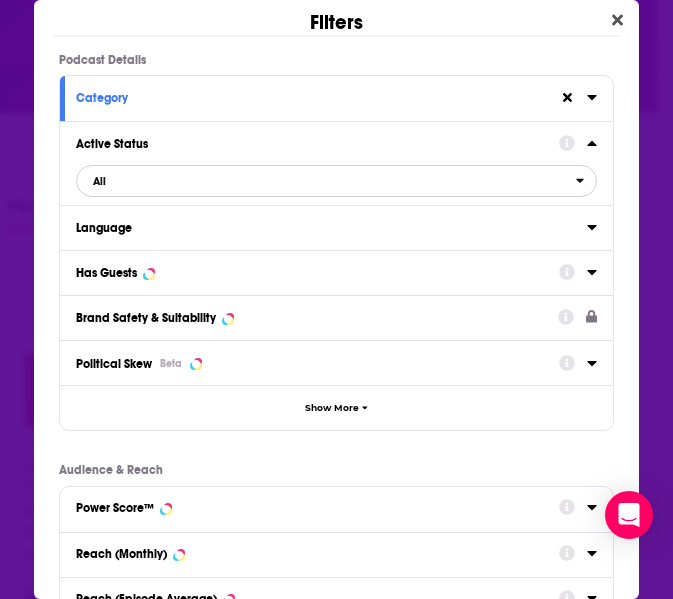 click on "All" at bounding box center [326, 181] 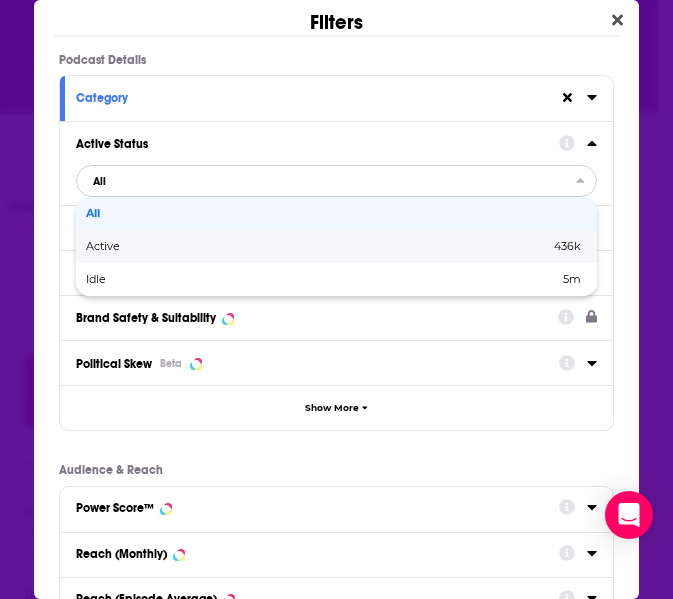 click on "Active" at bounding box center (210, 246) 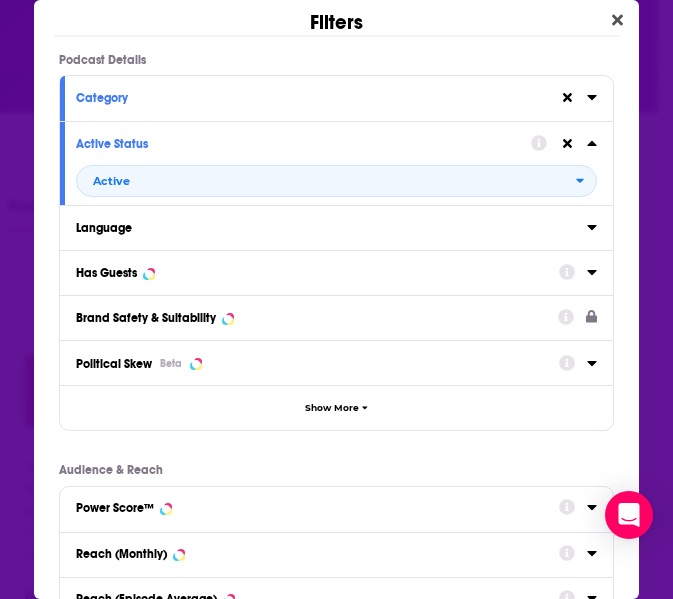 click on "Language" at bounding box center (332, 226) 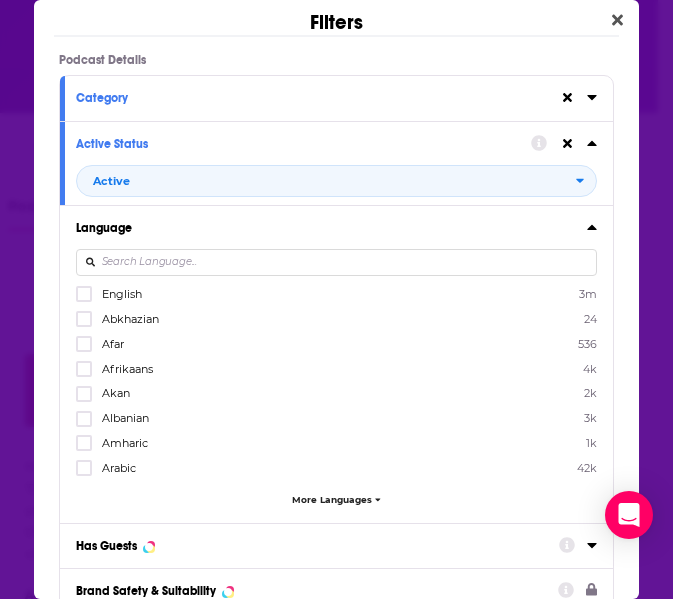 click on "English" at bounding box center [122, 294] 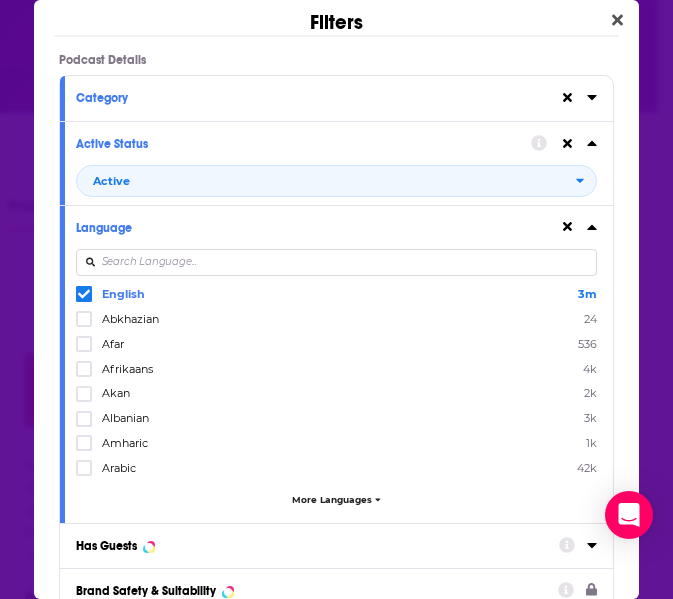 click 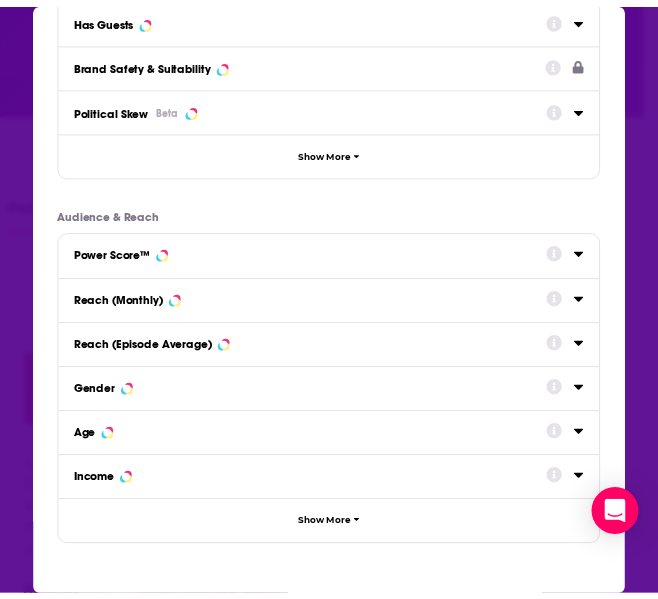 scroll, scrollTop: 320, scrollLeft: 0, axis: vertical 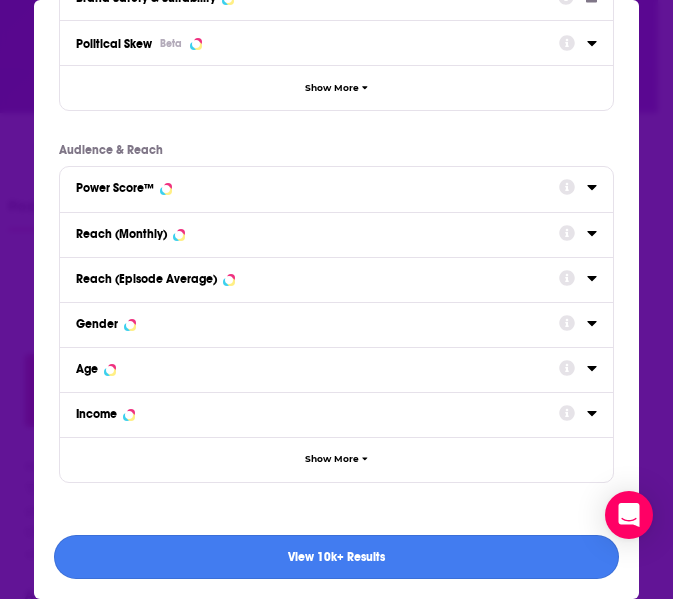 click on "View 10k+ Results" at bounding box center [337, 557] 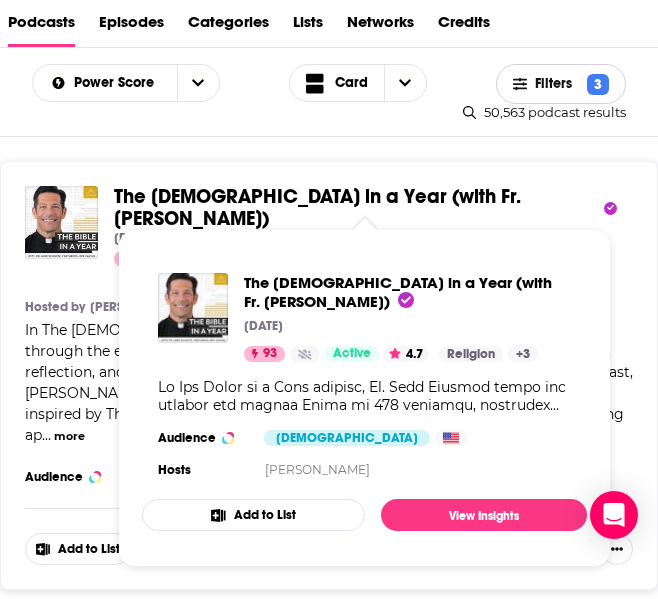 scroll, scrollTop: 0, scrollLeft: 0, axis: both 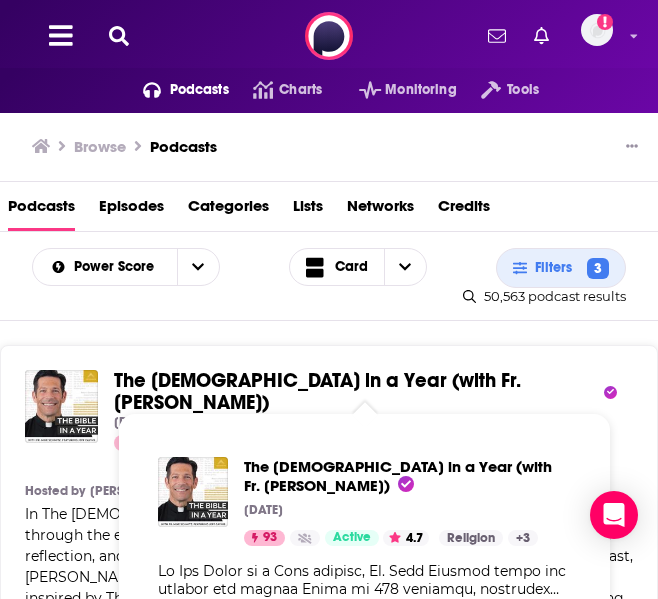 click on "The [DEMOGRAPHIC_DATA] in a Year (with Fr. [PERSON_NAME])" at bounding box center (317, 391) 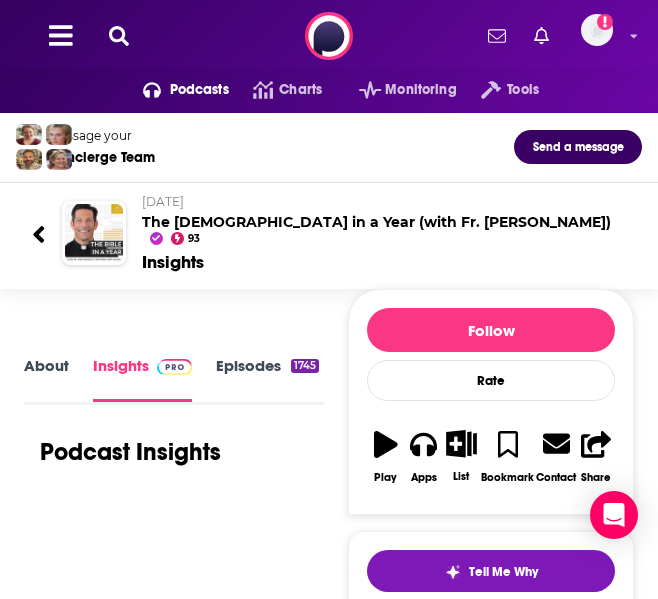 scroll, scrollTop: 2, scrollLeft: 0, axis: vertical 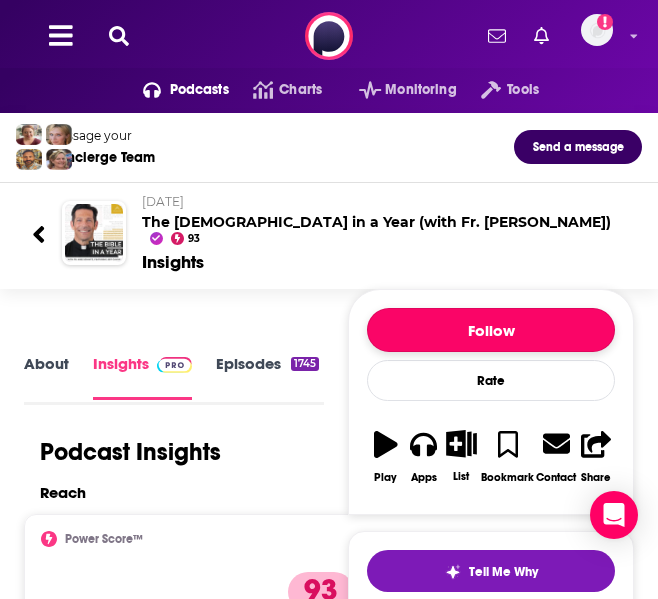 click on "Follow" at bounding box center [491, 330] 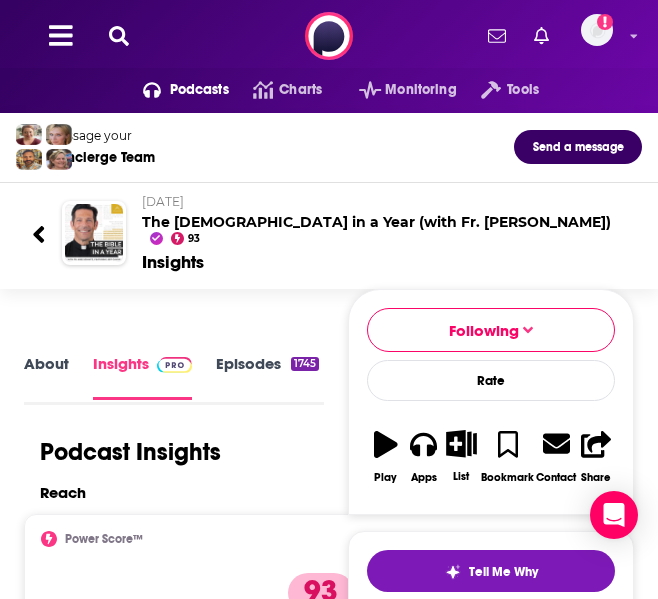 click 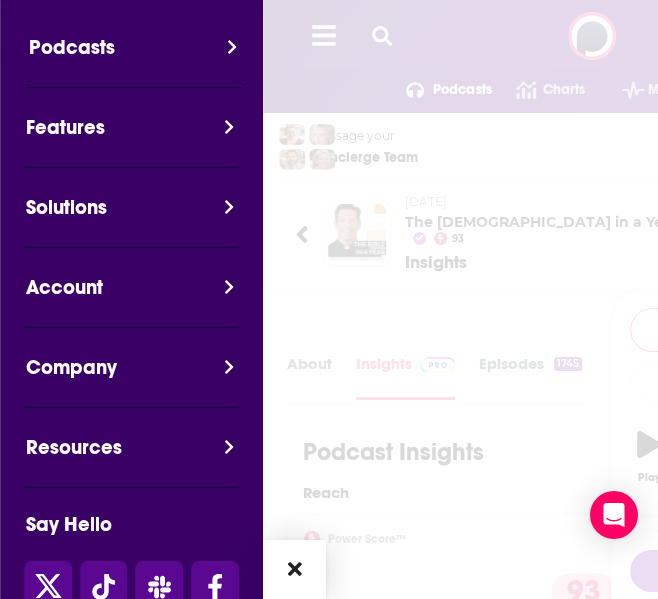 click on "Podcasts" at bounding box center (140, 59) 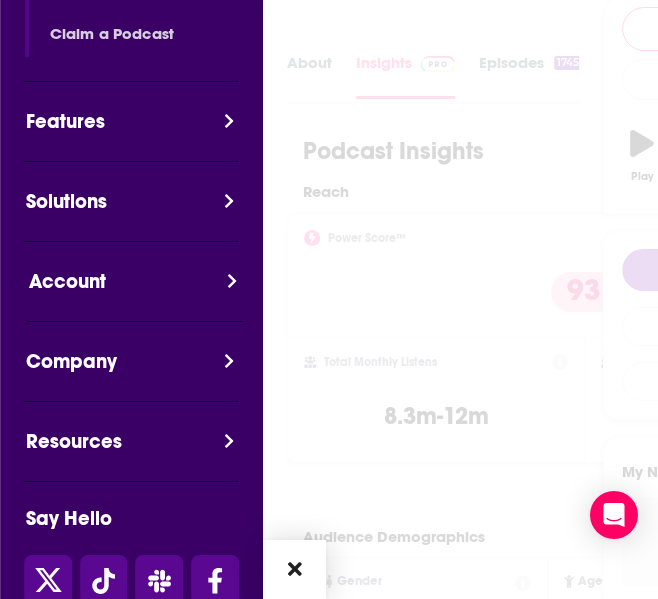 scroll, scrollTop: 398, scrollLeft: 0, axis: vertical 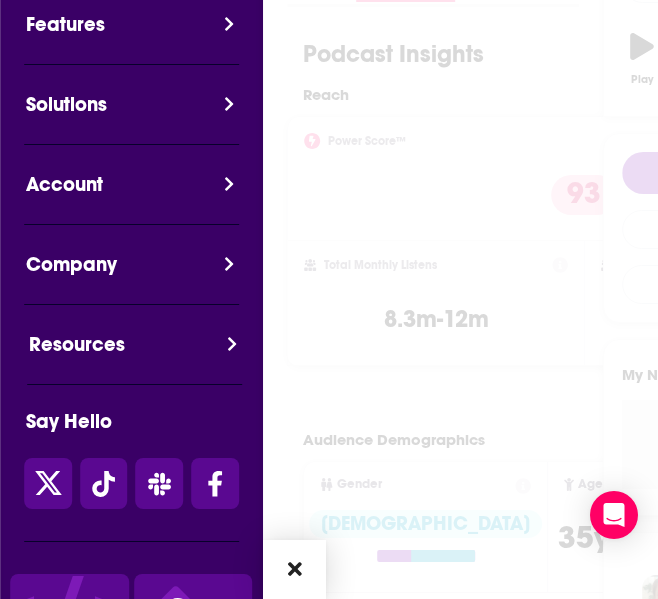 click on "Resources" at bounding box center (140, 356) 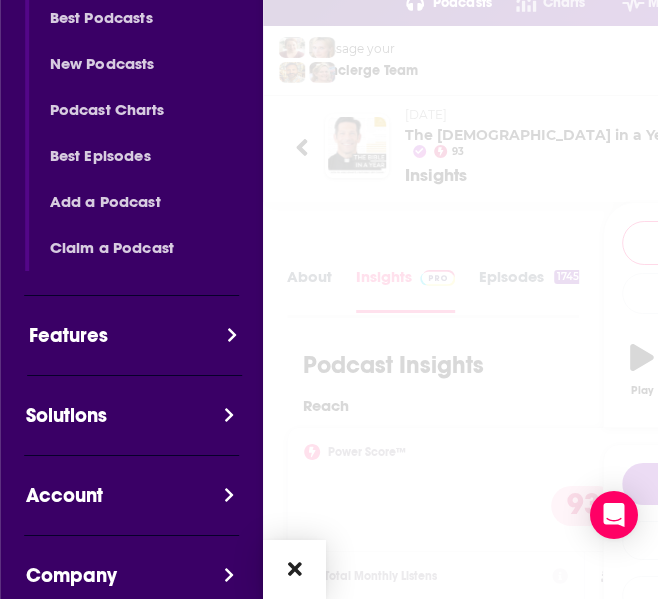 click on "Features" at bounding box center (140, 347) 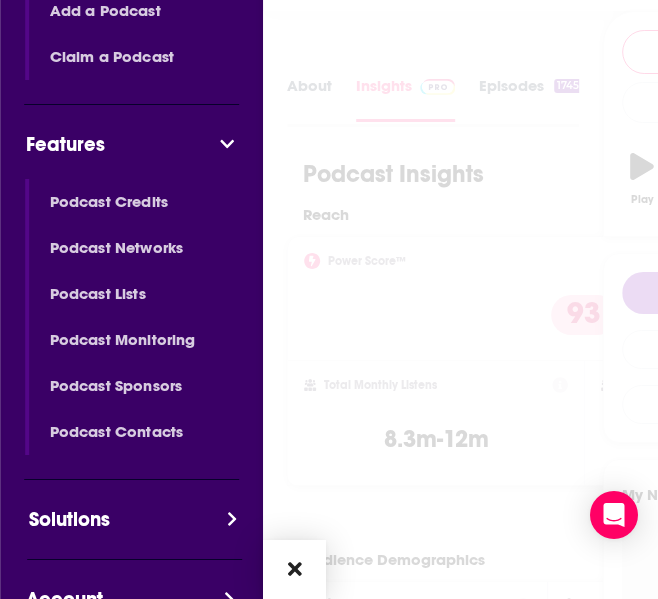 scroll, scrollTop: 484, scrollLeft: 0, axis: vertical 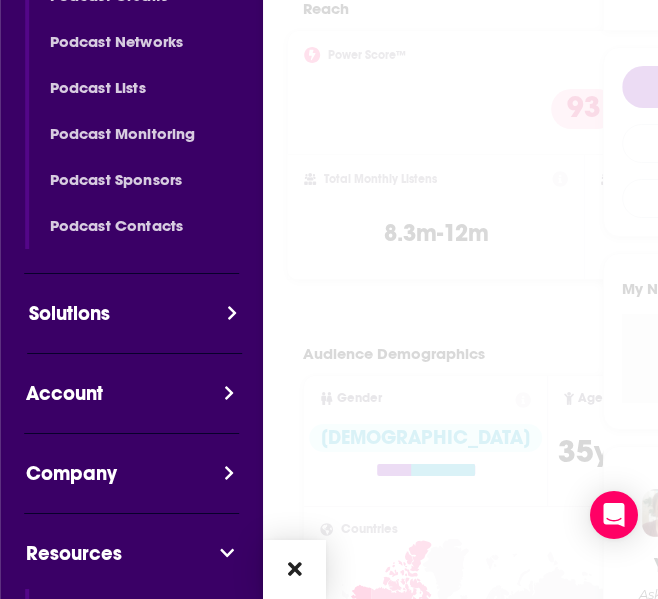 click on "Solutions" at bounding box center (140, 325) 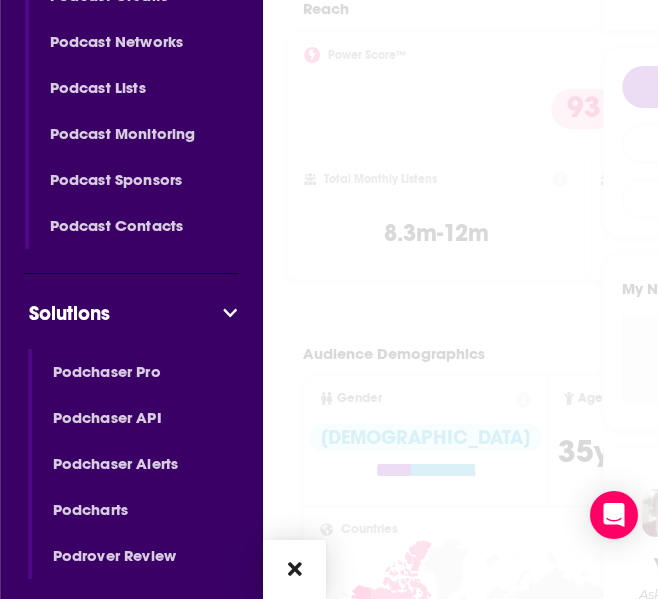 click on "Solutions" at bounding box center (140, 325) 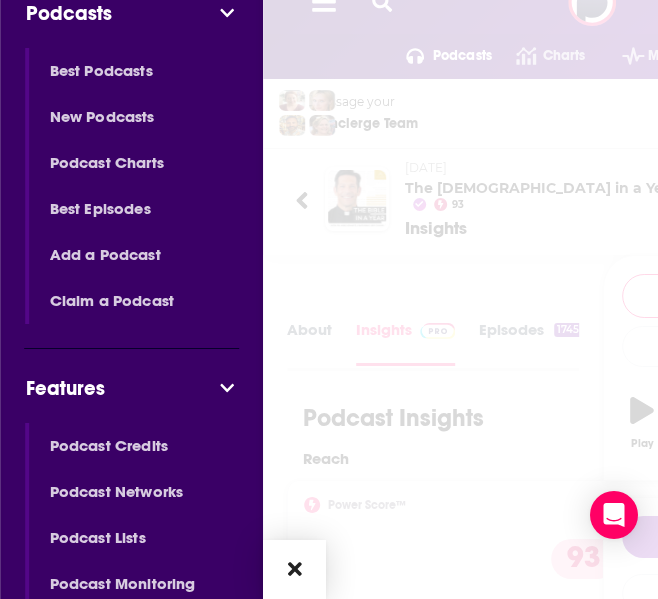 scroll, scrollTop: 0, scrollLeft: 0, axis: both 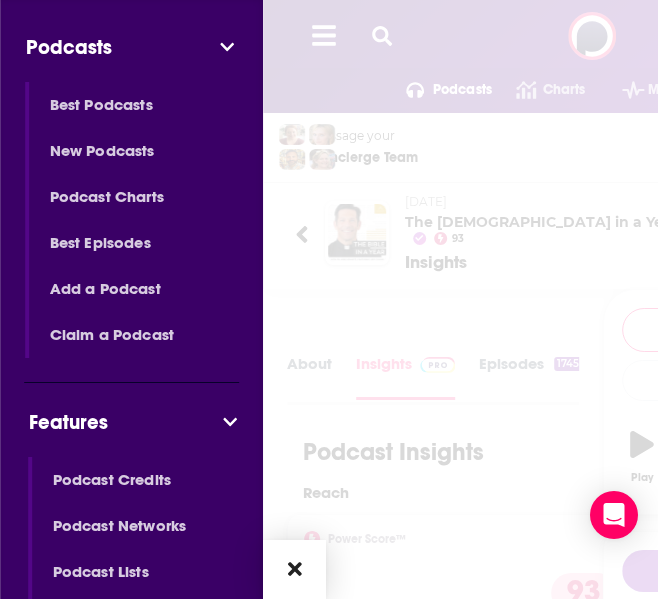 click on "Features" at bounding box center [140, 434] 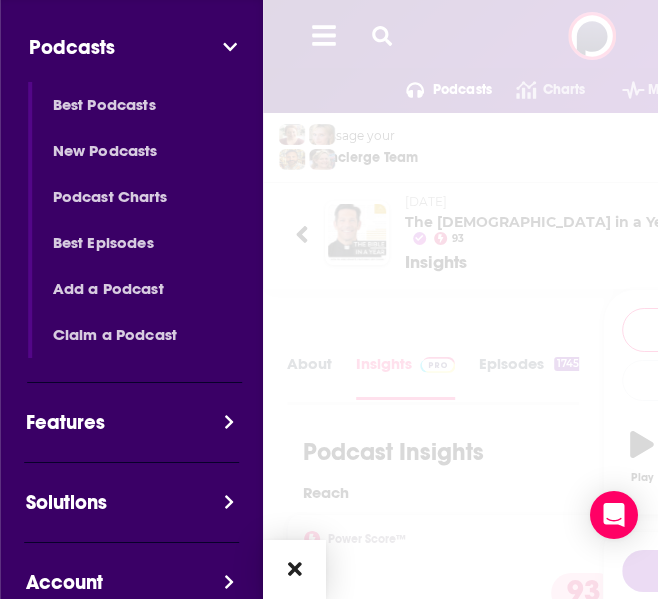 click on "Podcasts" at bounding box center (140, 59) 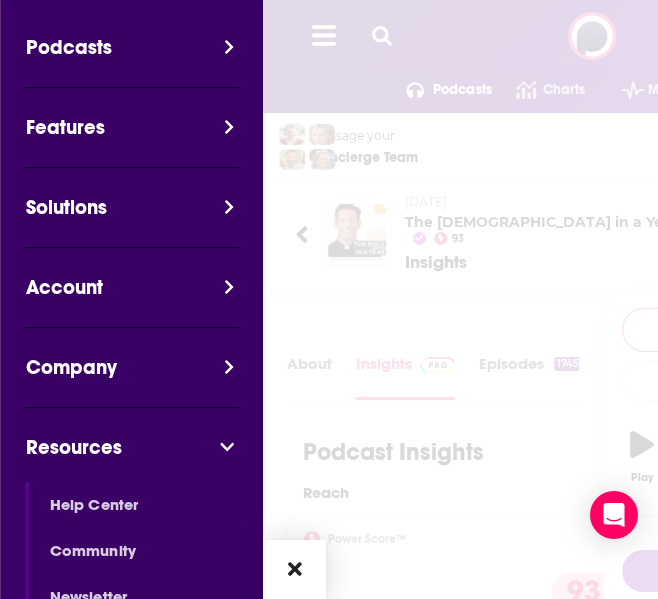 click at bounding box center [592, 4227] 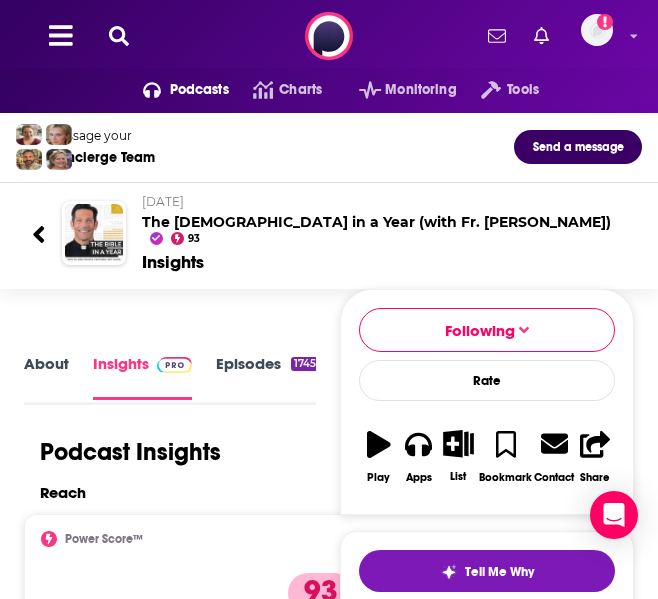 click on "Podcasts Charts Monitoring Tools For Business For Podcasters More Add a profile image" at bounding box center (329, 36) 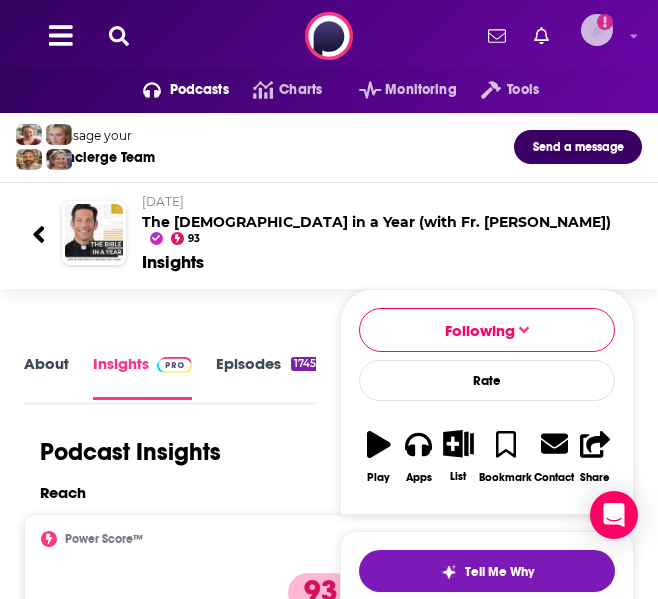 click 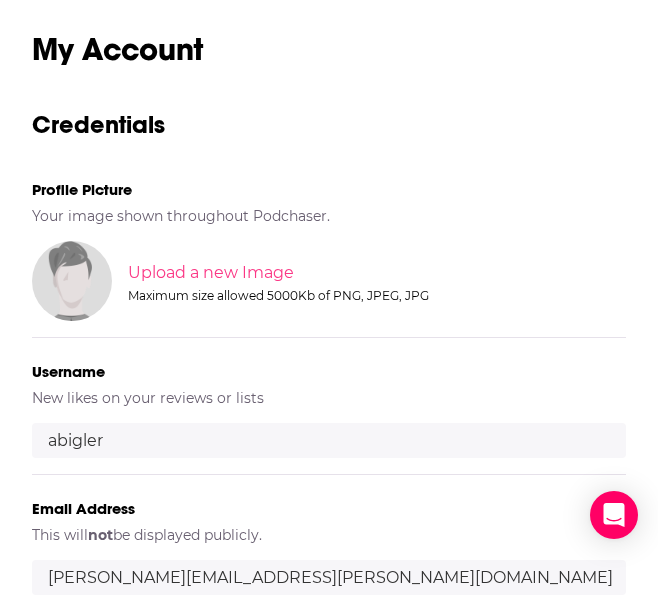 scroll, scrollTop: 0, scrollLeft: 0, axis: both 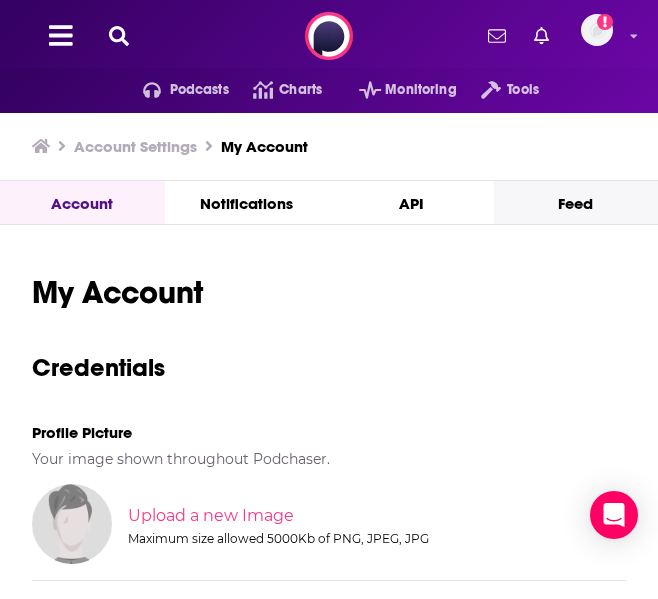 click on "Feed" at bounding box center (576, 202) 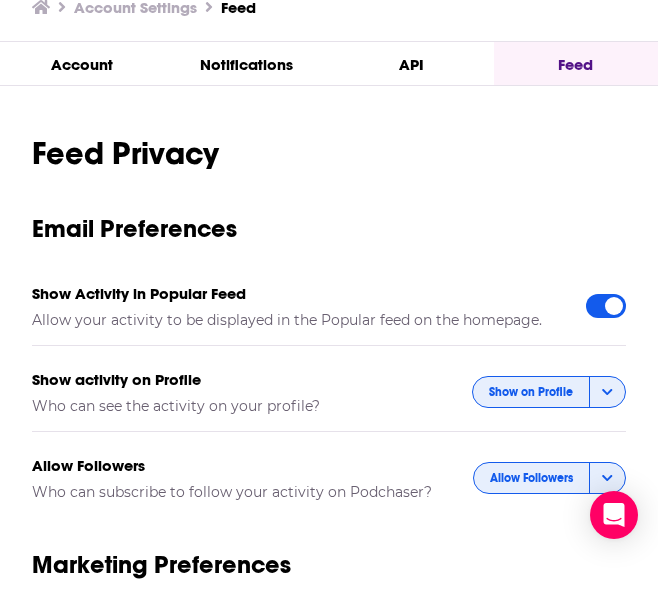 scroll, scrollTop: 0, scrollLeft: 0, axis: both 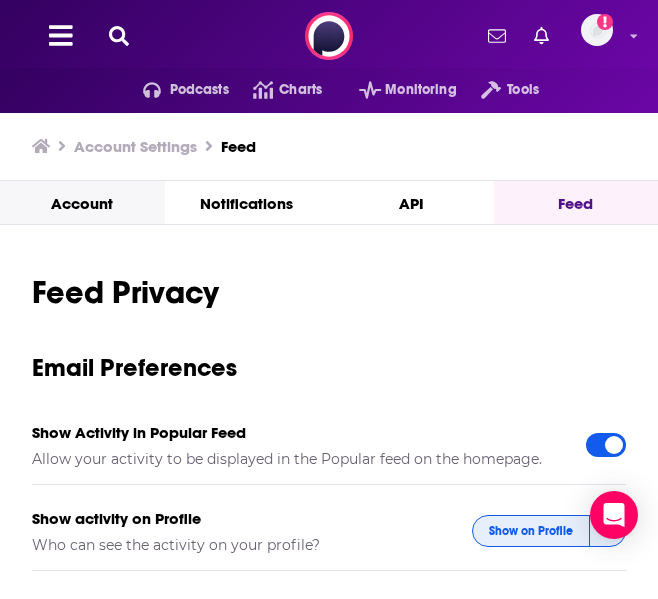 click on "Account" at bounding box center (82, 202) 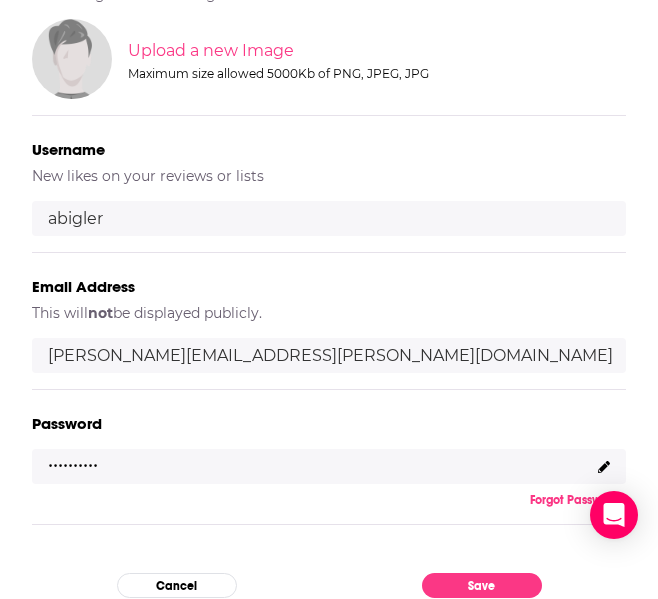 scroll, scrollTop: 466, scrollLeft: 0, axis: vertical 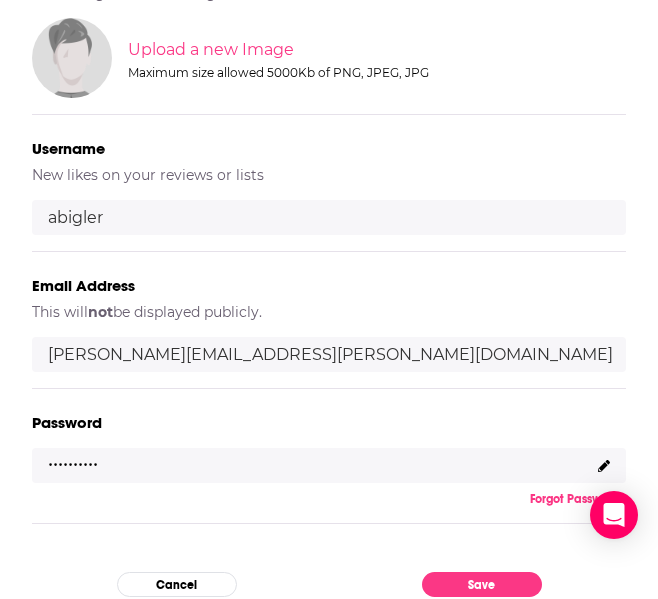 click on "[PERSON_NAME][EMAIL_ADDRESS][PERSON_NAME][DOMAIN_NAME]" at bounding box center [329, 354] 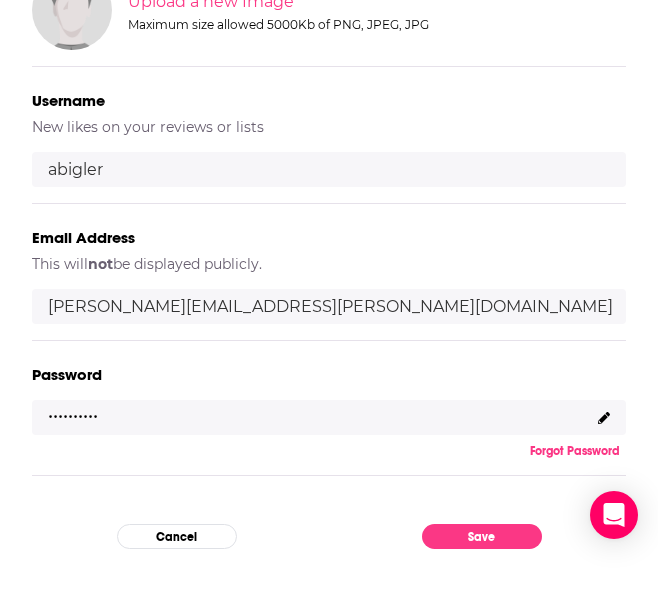 scroll, scrollTop: 515, scrollLeft: 0, axis: vertical 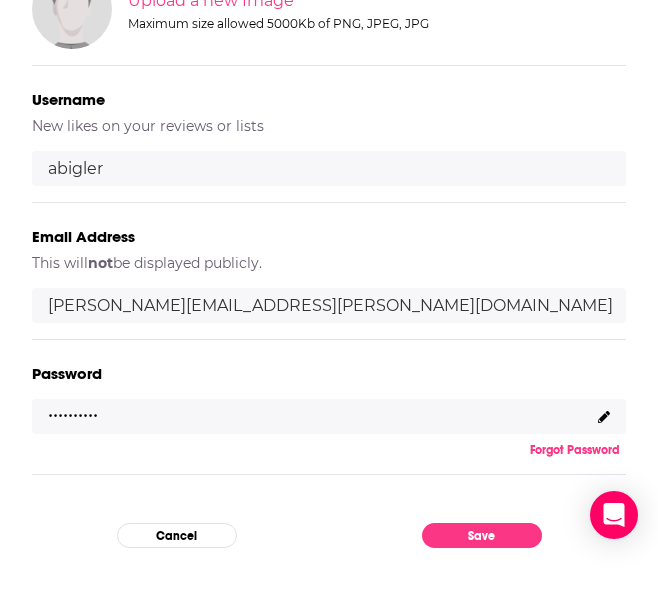 click on "abigler" at bounding box center (329, 168) 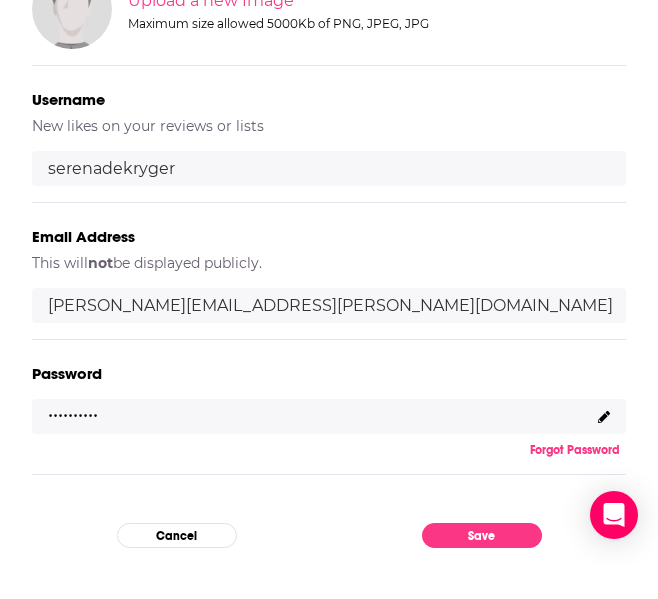 type on "serenadekryger" 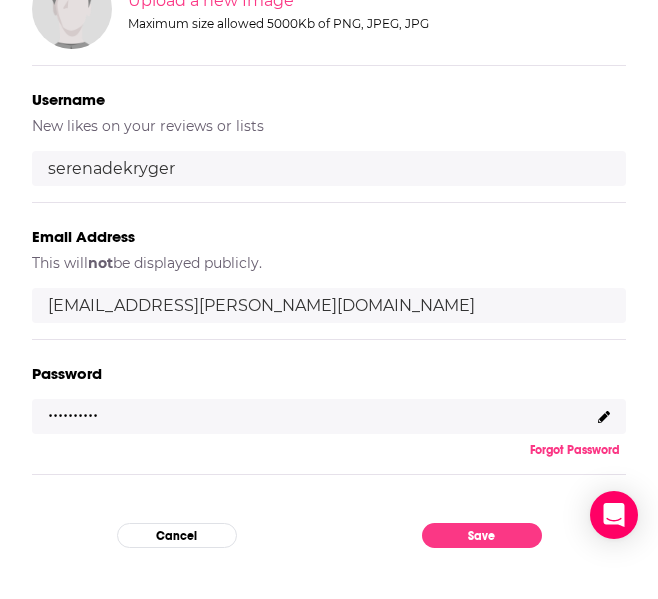 type on "[EMAIL_ADDRESS][PERSON_NAME][DOMAIN_NAME]" 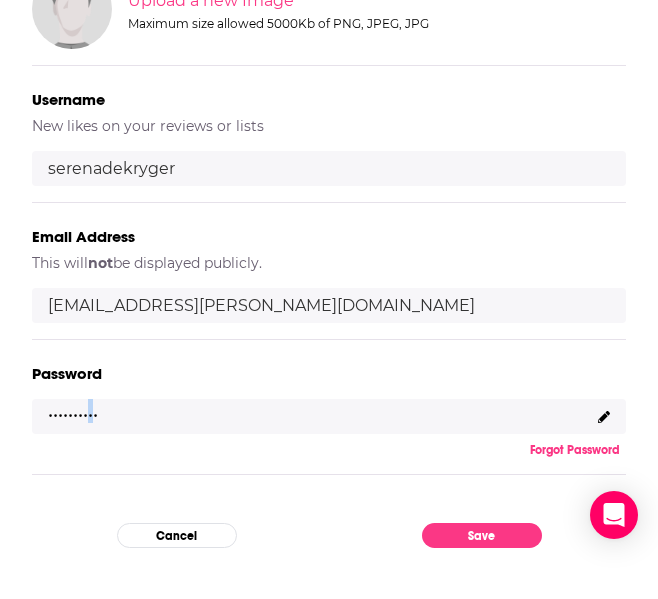 click on ".........." at bounding box center [73, 408] 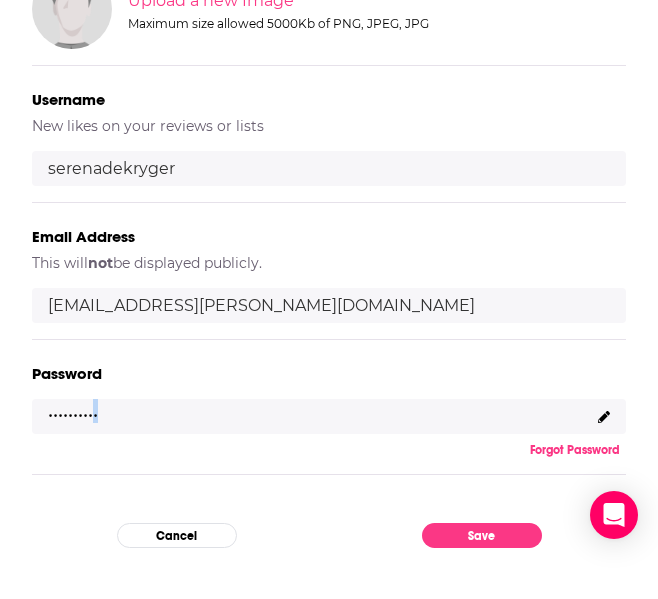 click on ".........." at bounding box center (73, 408) 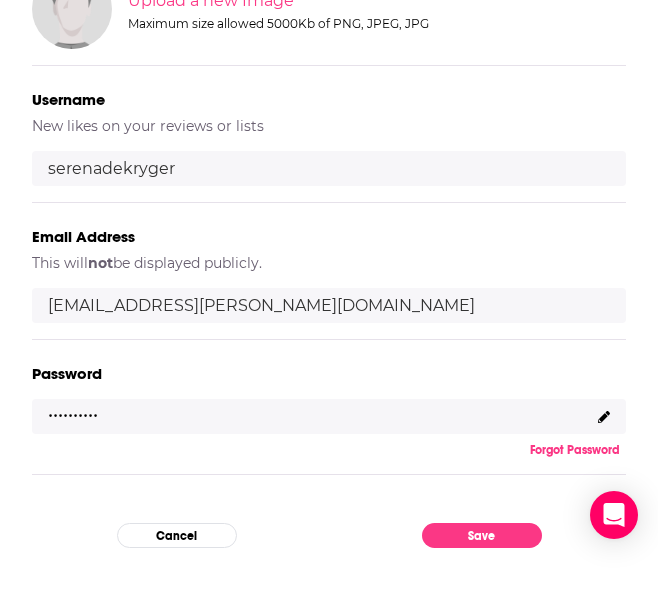 click 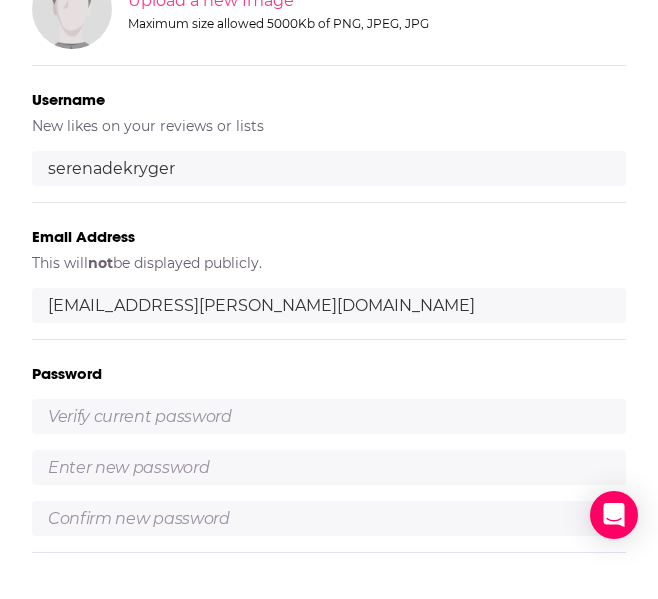 click at bounding box center [329, 416] 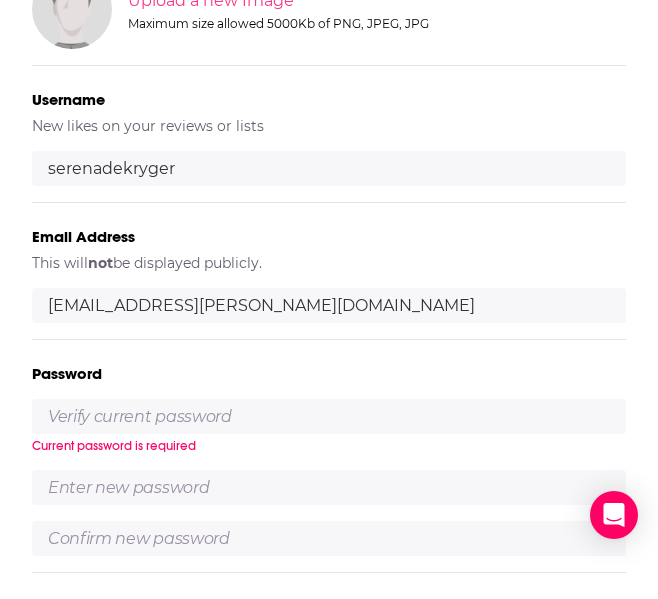 click at bounding box center (329, 416) 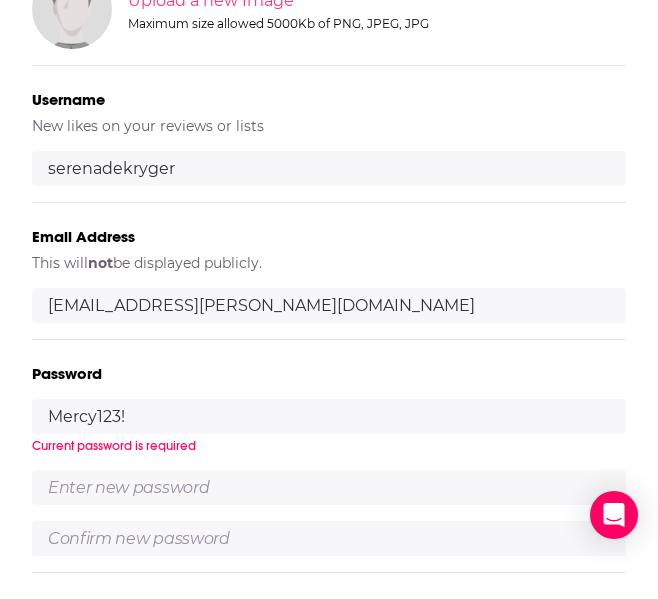 type on "Mercy123!" 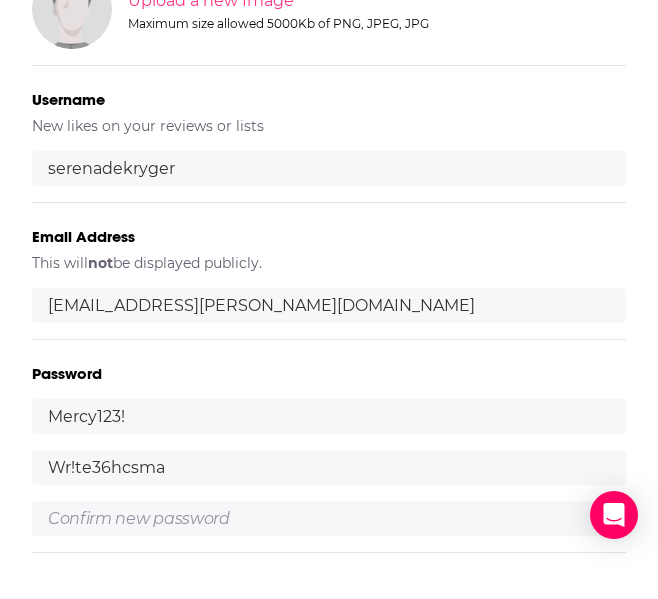 type on "Wr!te36hcsma" 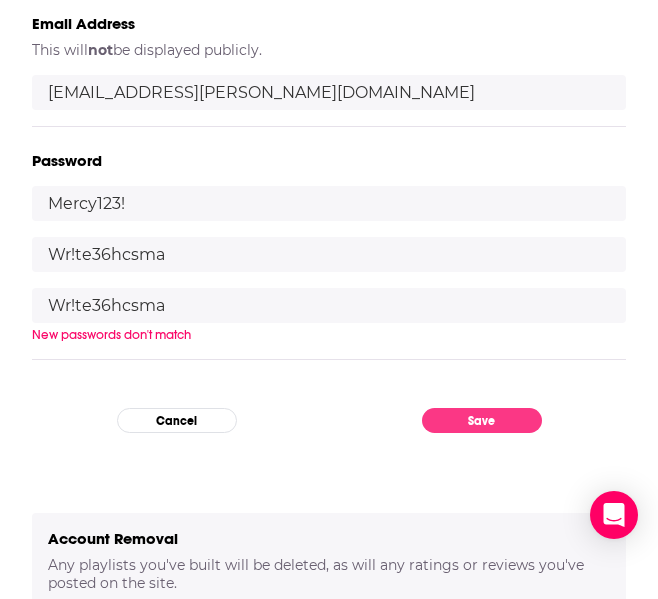 scroll, scrollTop: 771, scrollLeft: 0, axis: vertical 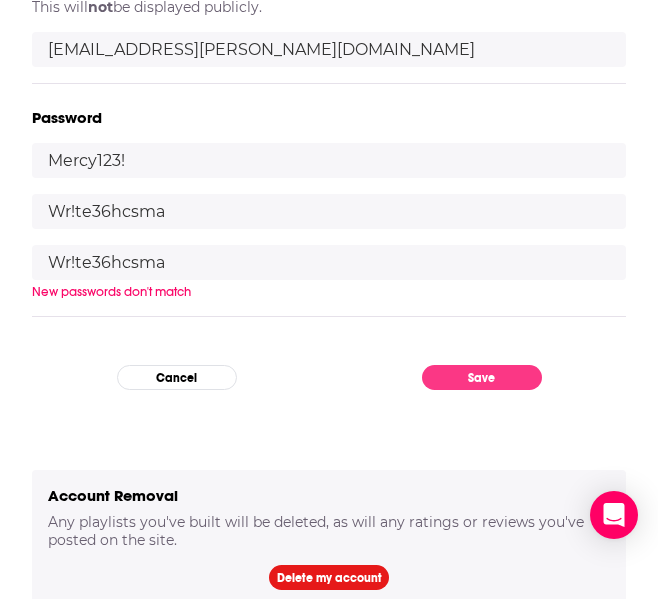 type on "Wr!te36hcsma" 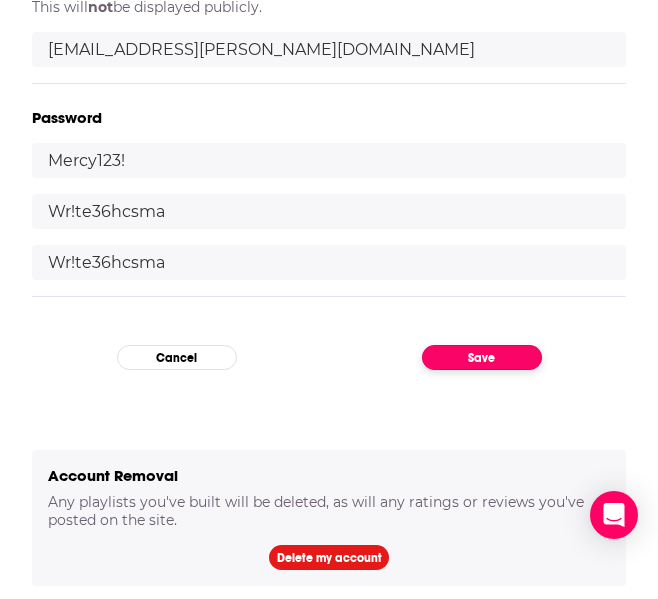 click on "Save" at bounding box center (482, 357) 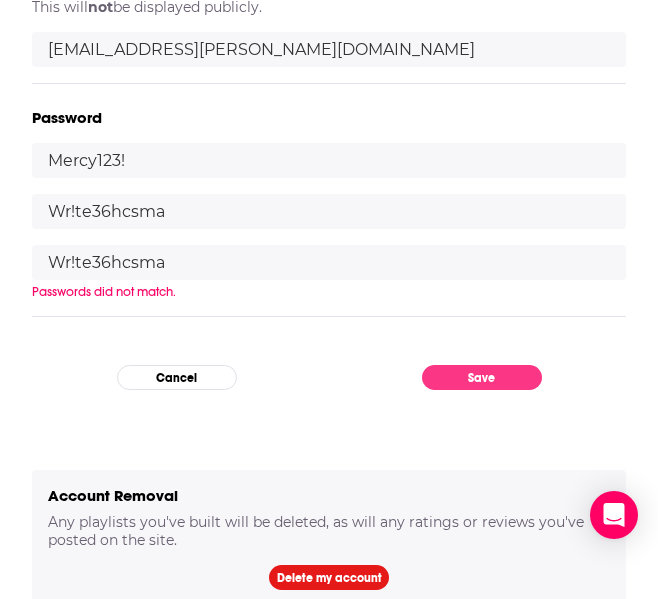 click on "Wr!te36hcsma" at bounding box center (329, 211) 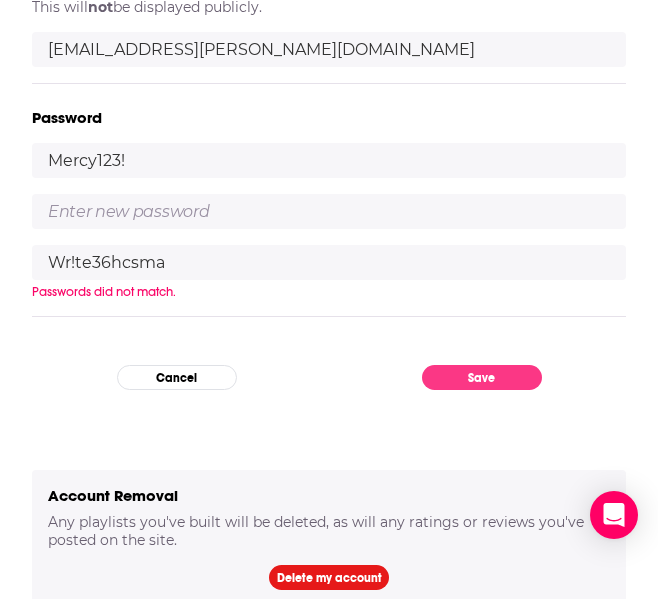 click on "Mercy123! Wr!te36hcsma Passwords did not match." at bounding box center [329, 221] 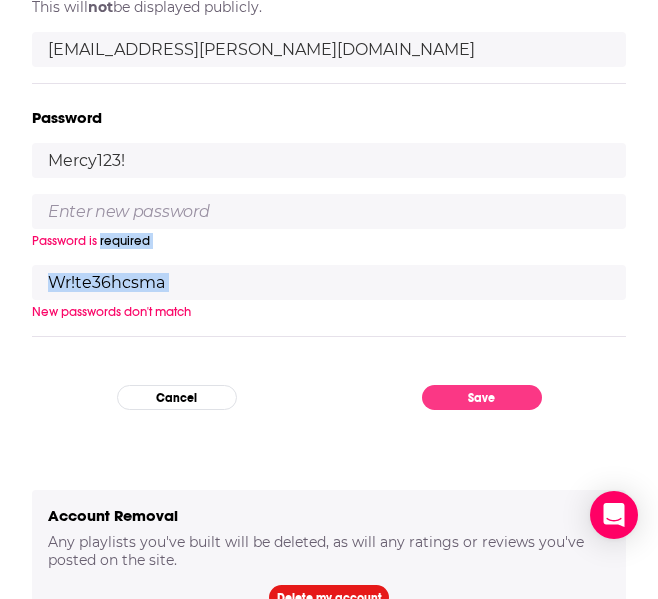 click on "Mercy123! Password is required Wr!te36hcsma New passwords don't match" at bounding box center [329, 231] 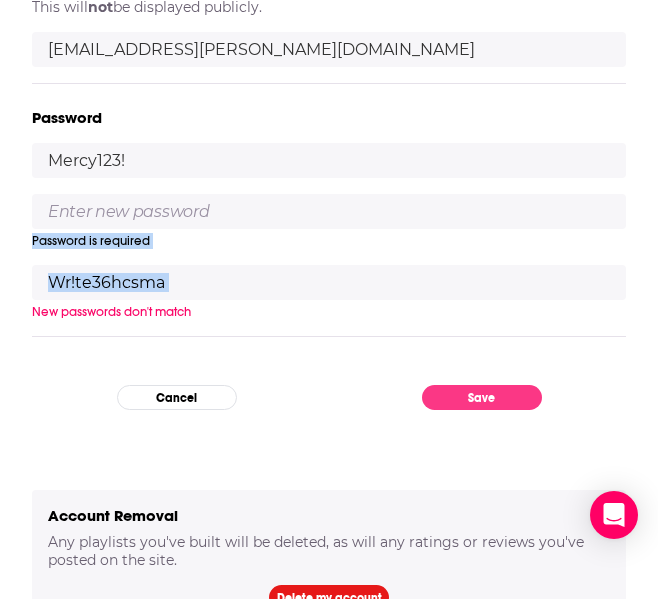 click on "Mercy123! Password is required Wr!te36hcsma New passwords don't match" at bounding box center [329, 231] 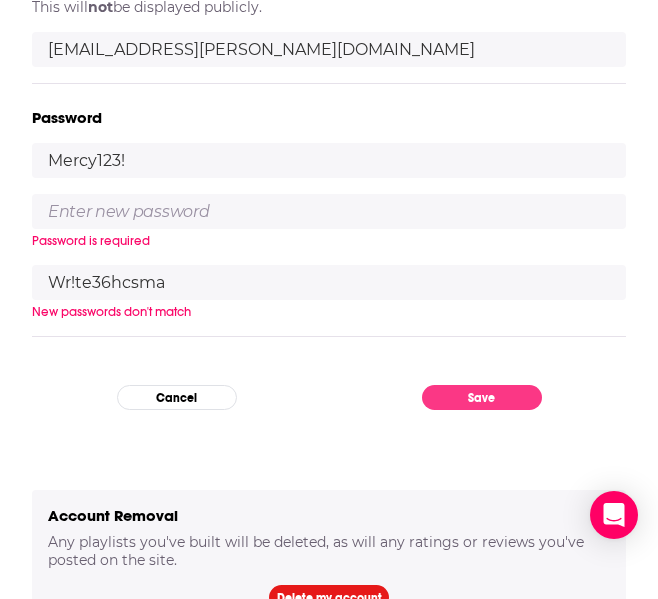 click at bounding box center [329, 211] 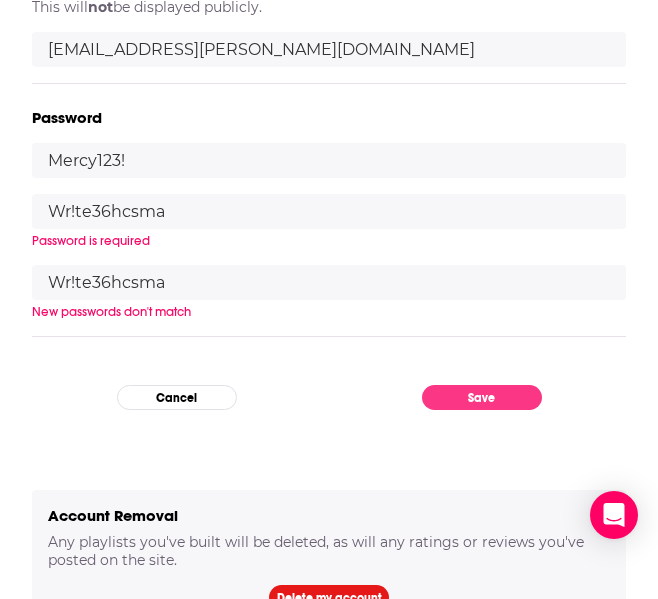 type on "Wr!te36hcsma" 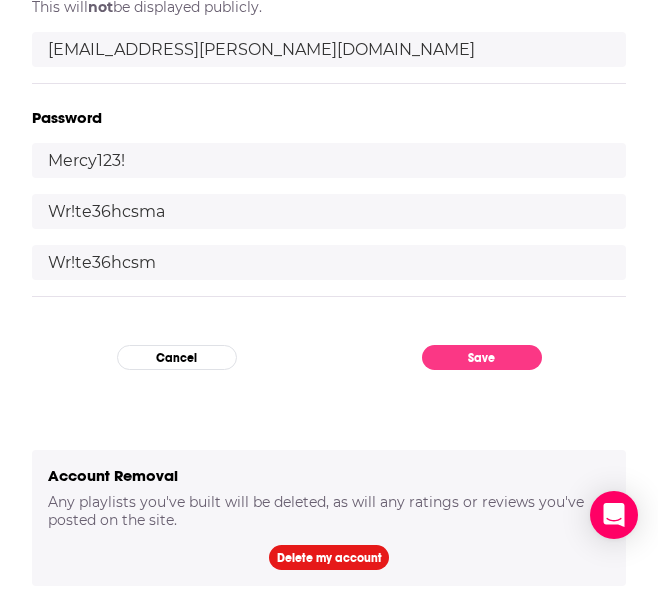 type on "Wr!te36hcsma" 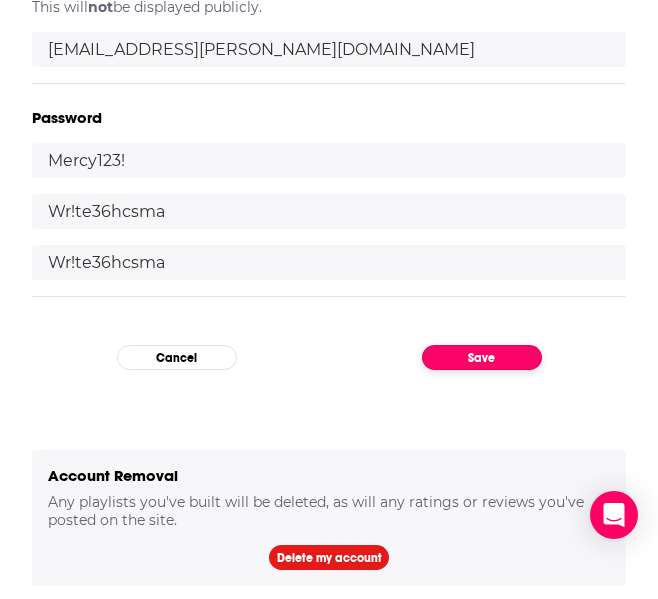 click on "Save" at bounding box center [482, 357] 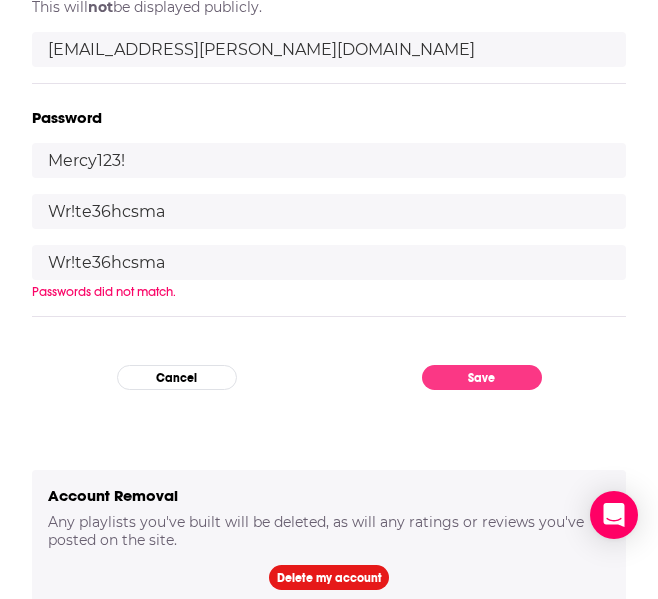 click on "Mercy123!" at bounding box center (329, 160) 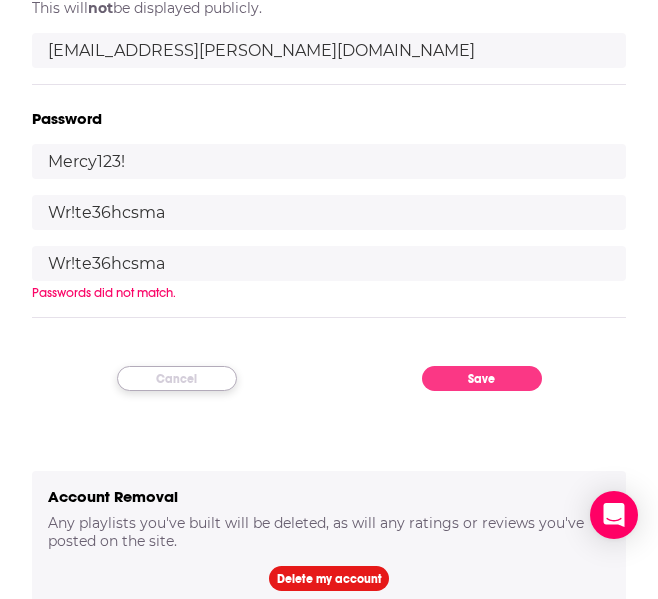 click on "My Account Credentials Profile Picture Your image shown throughout Podchaser. Upload a new Image Maximum size allowed 5000Kb of PNG, JPEG, JPG Username New likes on your reviews or lists serenadekryger Email Address This will  not  be displayed publicly. [PERSON_NAME][EMAIL_ADDRESS][PERSON_NAME][DOMAIN_NAME] Password [SECURITY_DATA] Wr!te36hcsma Wr!te36hcsma Passwords did not match. Cancel Save Account Removal Any playlists you've built will be deleted, as will any ratings or reviews you've posted on the site. Delete my account" at bounding box center [329, 55] 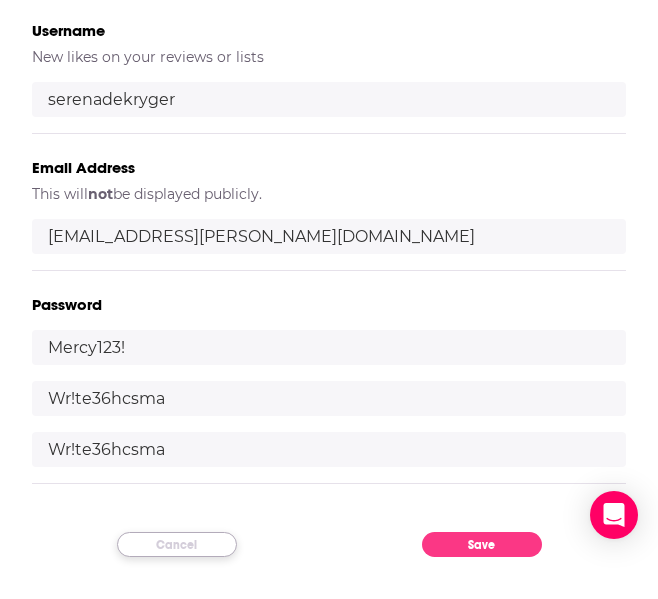 scroll, scrollTop: 839, scrollLeft: 0, axis: vertical 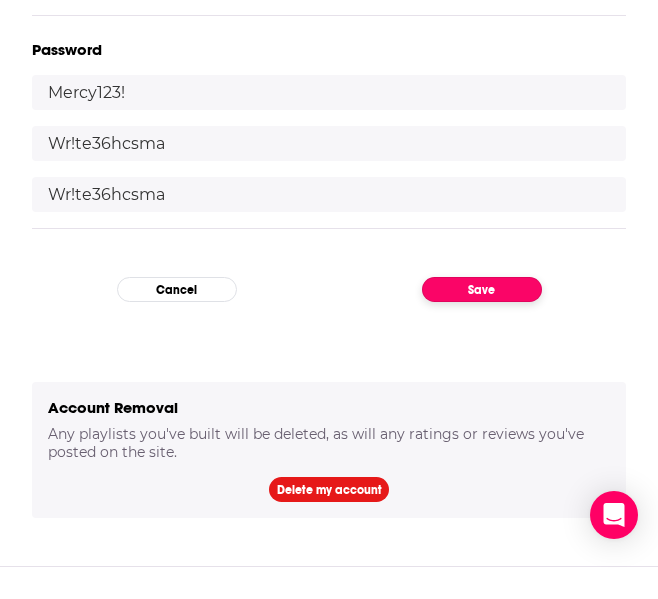 click on "Save" at bounding box center (482, 289) 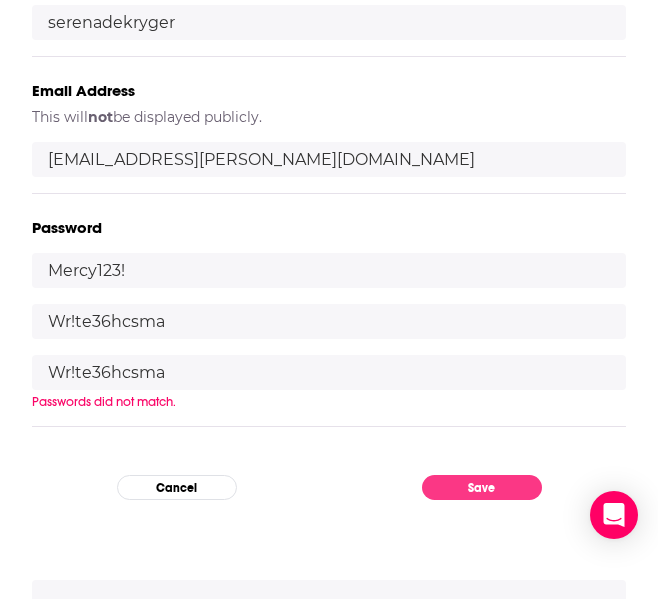 scroll, scrollTop: 662, scrollLeft: 0, axis: vertical 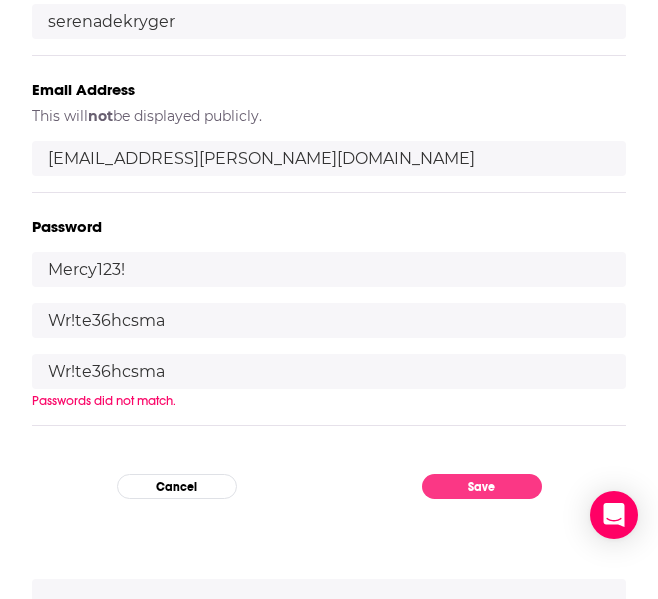 click on "Mercy123!" at bounding box center [329, 269] 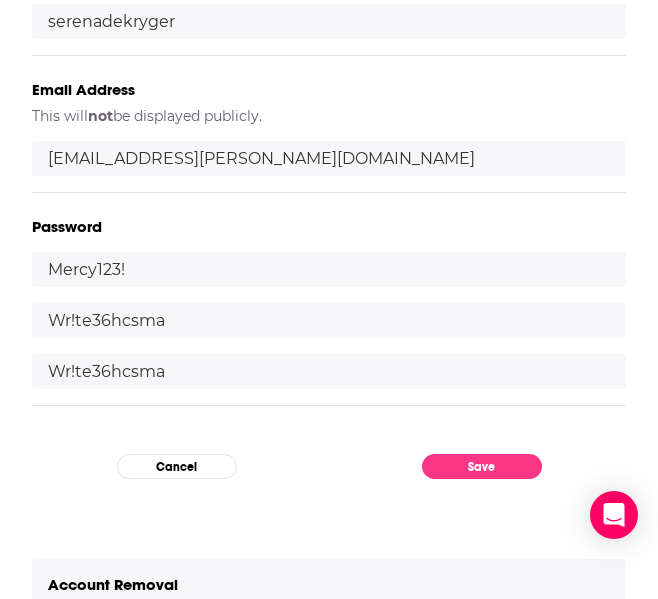 click on "Wr!te36hcsma" at bounding box center [329, 371] 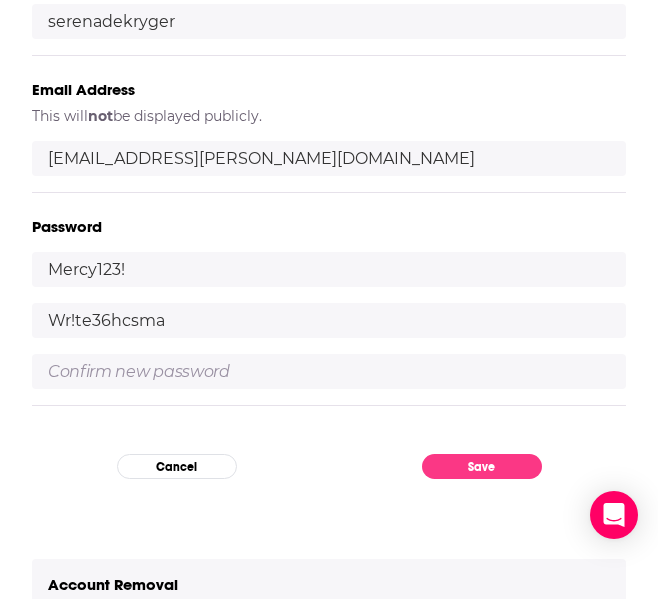 type 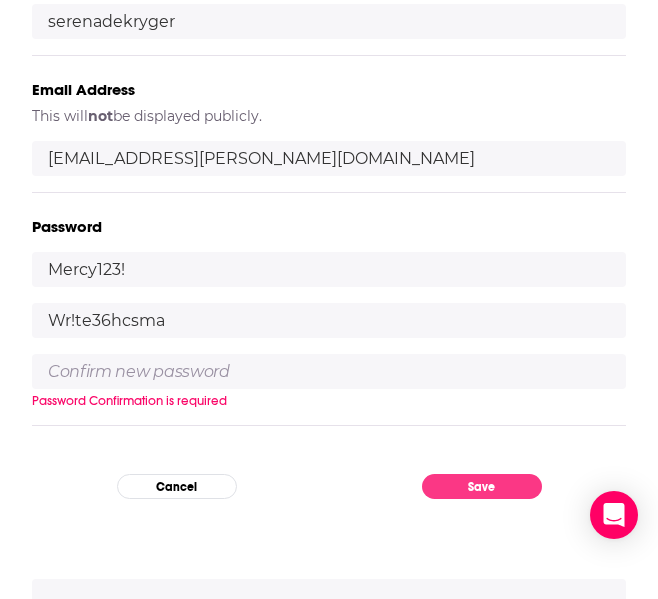 click on "Wr!te36hcsma" at bounding box center (329, 320) 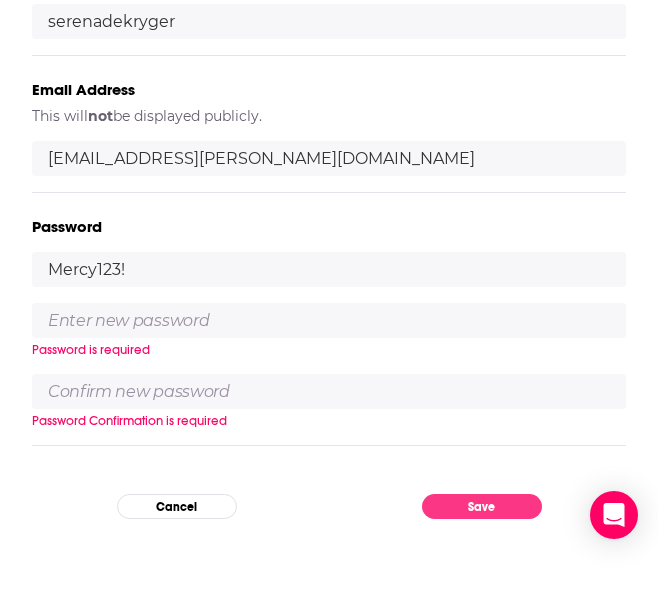 click on "Mercy123!" at bounding box center (329, 269) 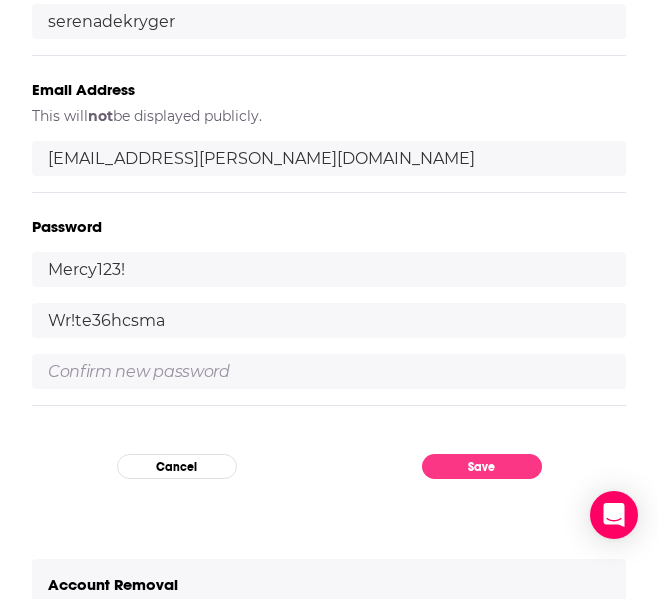 type on "Wr!te36hcsma" 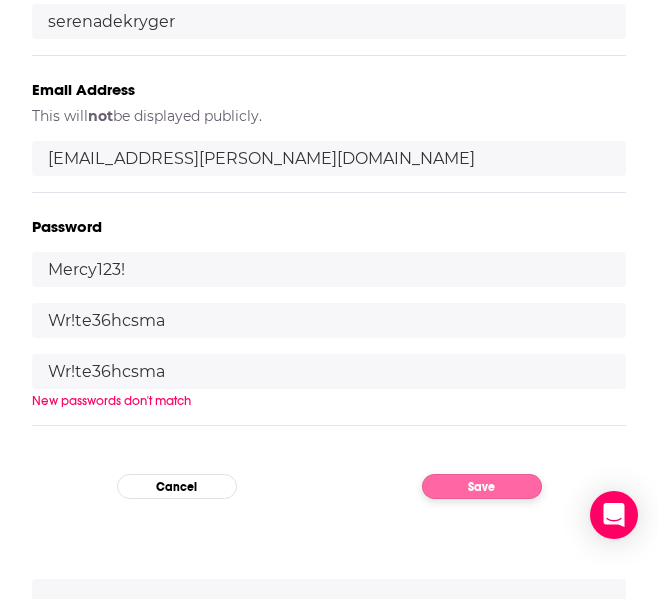 type on "Wr!te36hcsma" 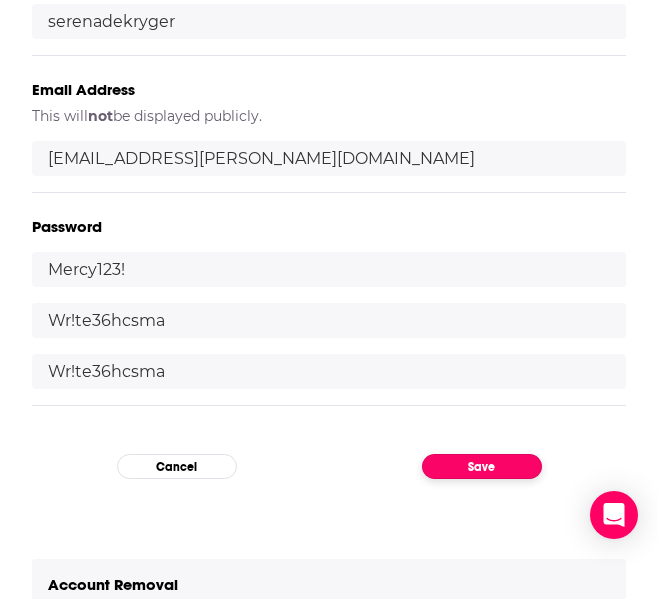 click on "My Account Credentials Profile Picture Your image shown throughout Podchaser. Upload a new Image Maximum size allowed 5000Kb of PNG, JPEG, JPG Username New likes on your reviews or lists serenadekryger Email Address This will  not  be displayed publicly. [PERSON_NAME][EMAIL_ADDRESS][PERSON_NAME][DOMAIN_NAME] Password [SECURITY_DATA] Wr!te36hcsma Wr!te36hcsma Cancel Save Account Removal Any playlists you've built will be deleted, as will any ratings or reviews you've posted on the site. Delete my account" at bounding box center (329, 153) 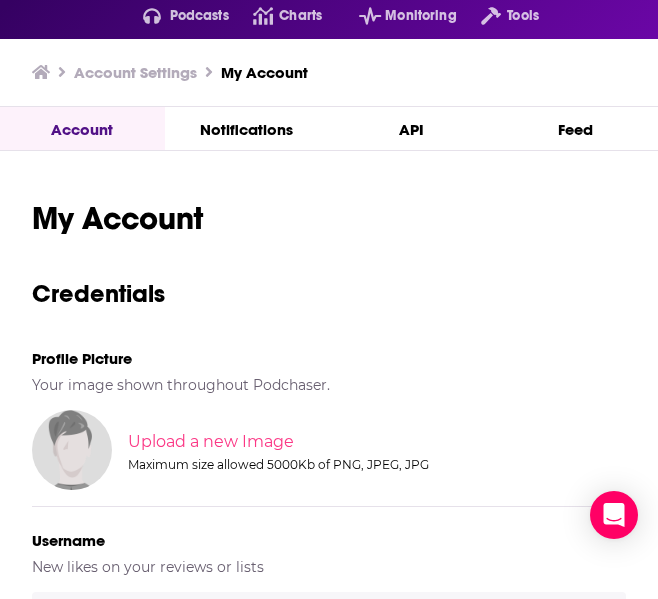 scroll, scrollTop: 0, scrollLeft: 0, axis: both 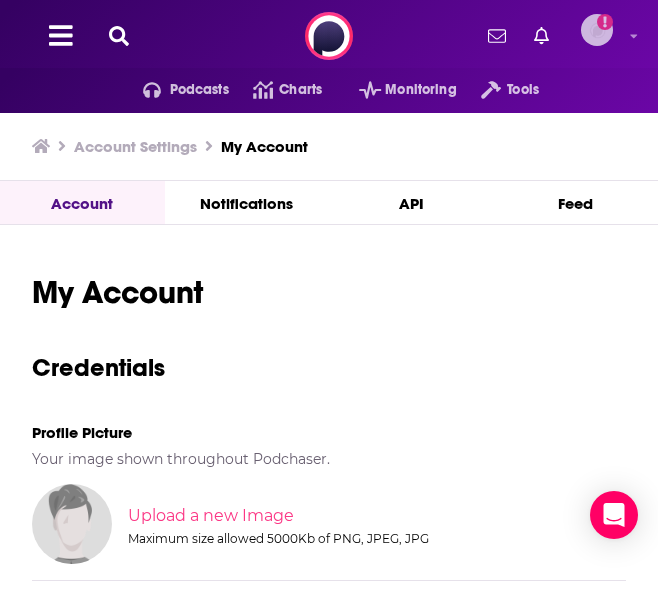 click on "Add a profile image" at bounding box center [603, 36] 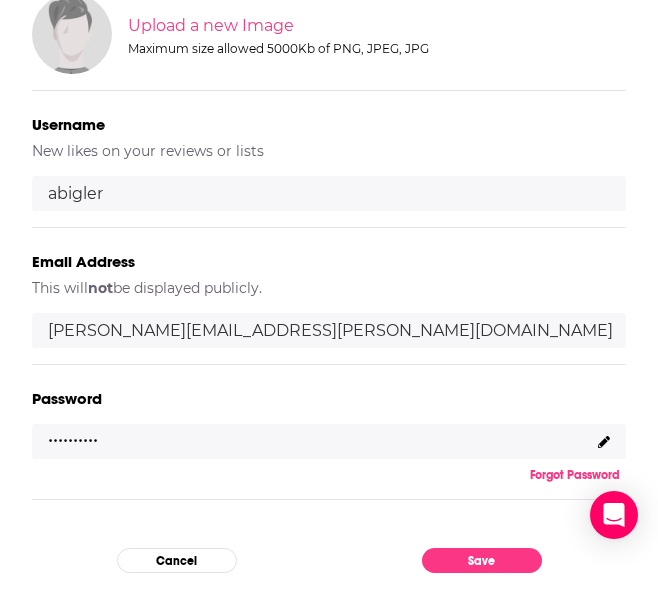 scroll, scrollTop: 461, scrollLeft: 0, axis: vertical 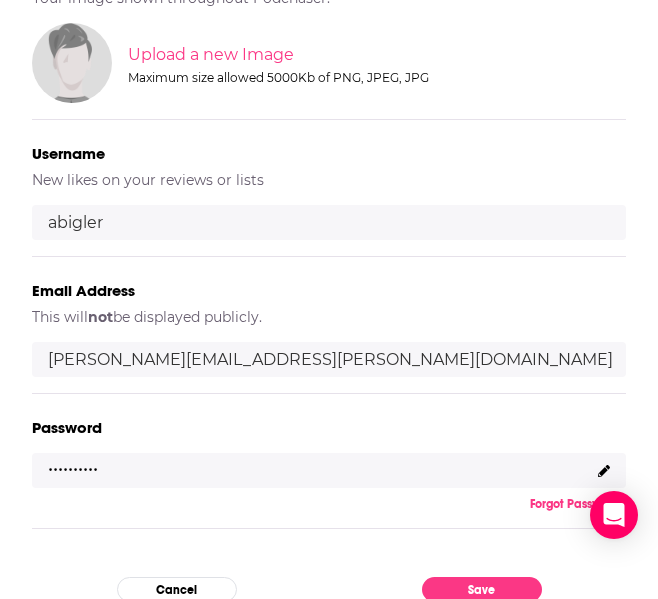 click on "abigler" at bounding box center [329, 222] 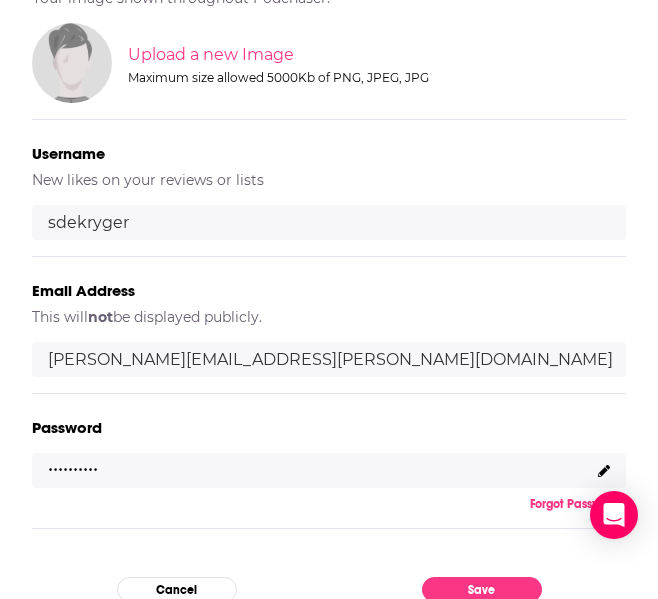 type on "sdekryger" 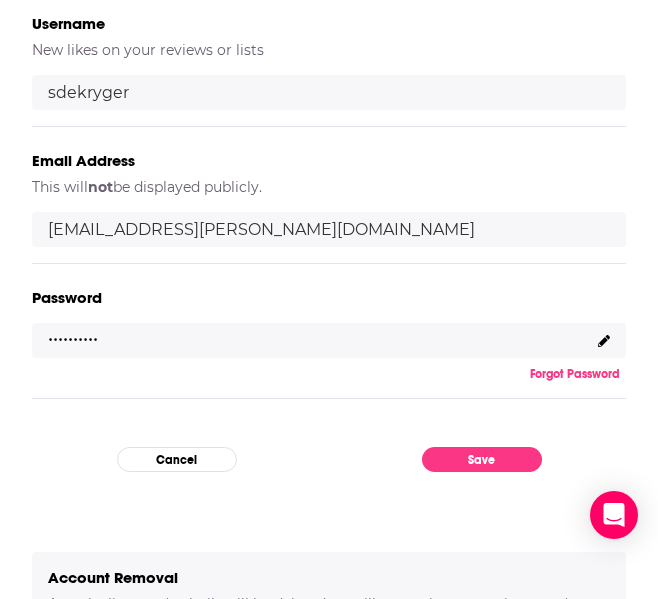 scroll, scrollTop: 629, scrollLeft: 0, axis: vertical 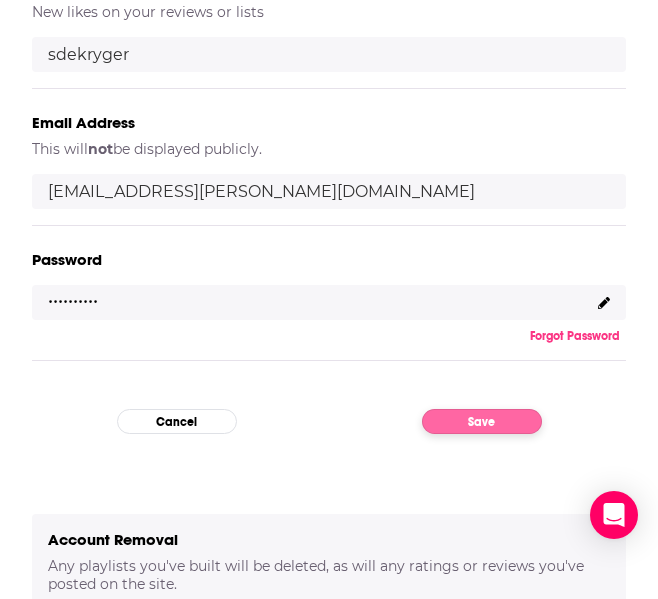 type on "[EMAIL_ADDRESS][PERSON_NAME][DOMAIN_NAME]" 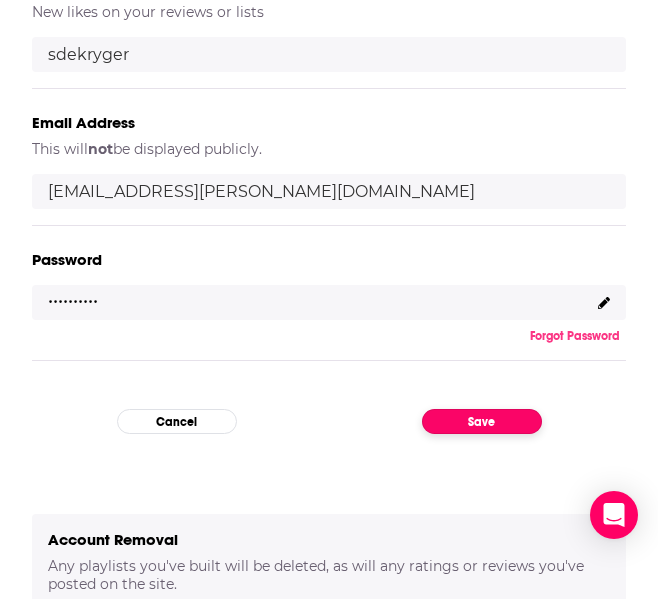 click on "Save" at bounding box center (482, 421) 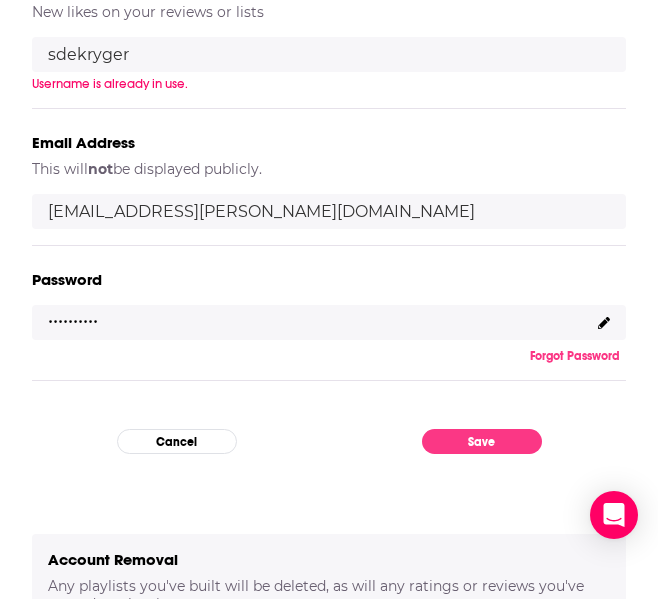 click on "sdekryger" at bounding box center [329, 54] 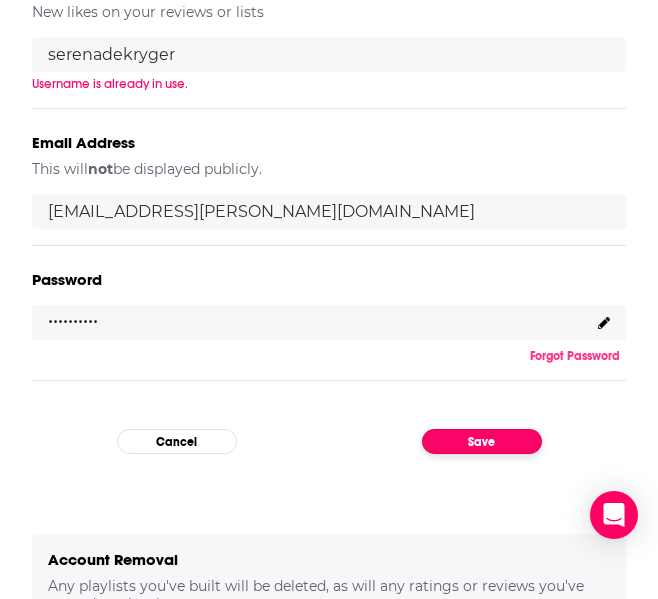 click on "Save" at bounding box center (482, 441) 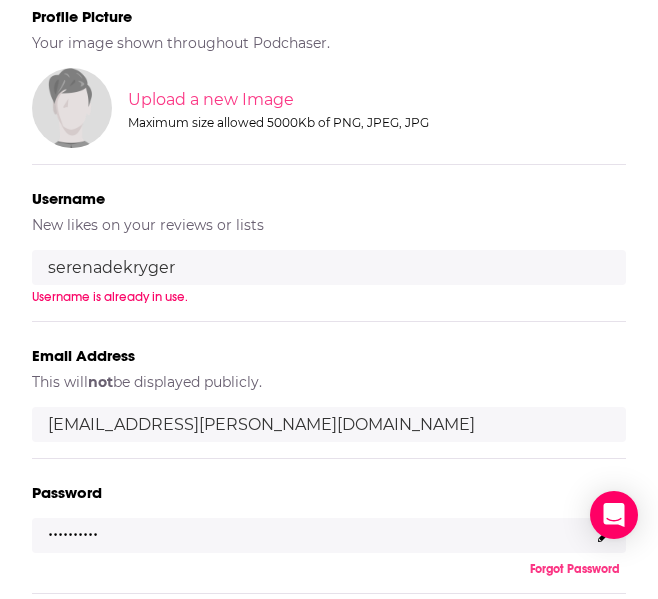 scroll, scrollTop: 417, scrollLeft: 0, axis: vertical 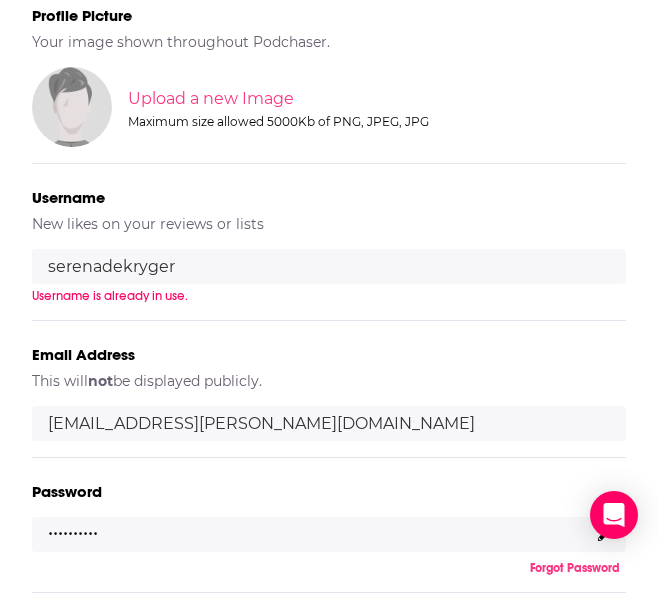 click on "serenadekryger" at bounding box center (329, 266) 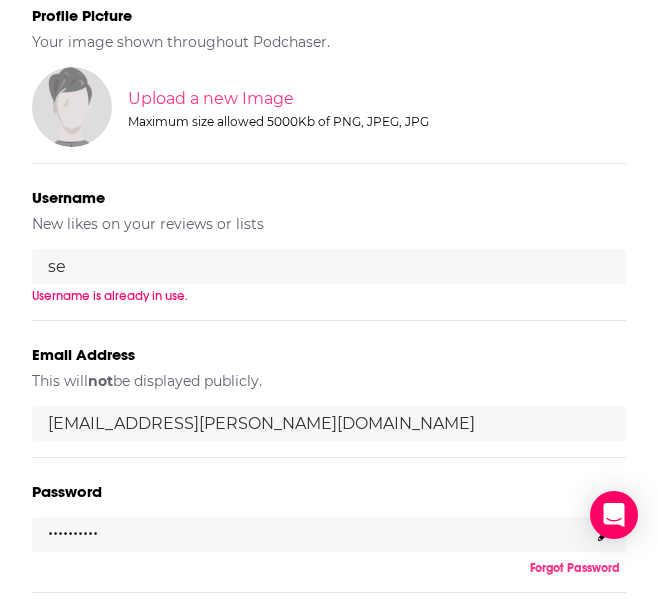 type on "s" 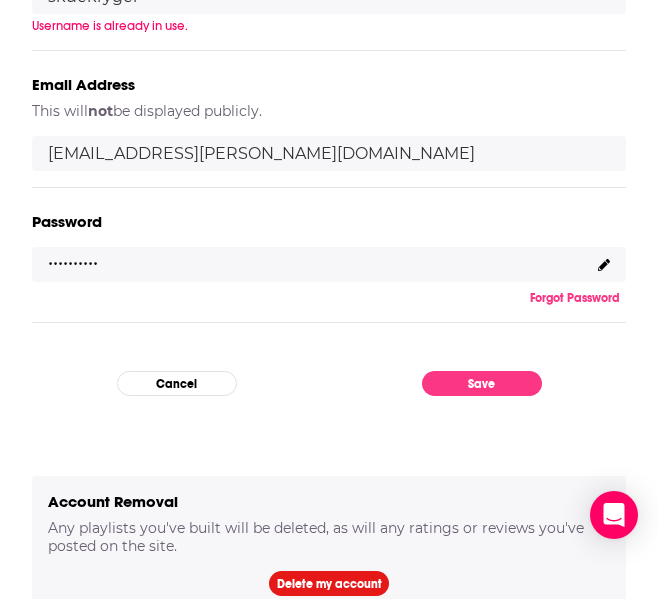 scroll, scrollTop: 688, scrollLeft: 0, axis: vertical 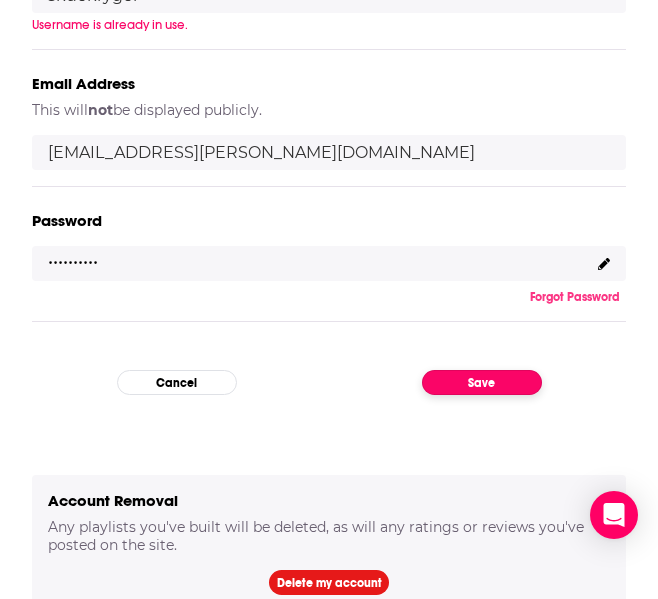 click on "Save" at bounding box center (482, 382) 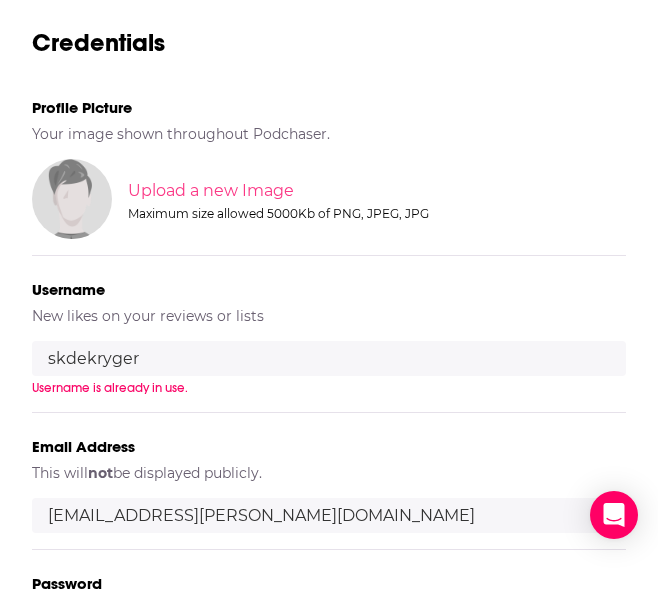 scroll, scrollTop: 350, scrollLeft: 0, axis: vertical 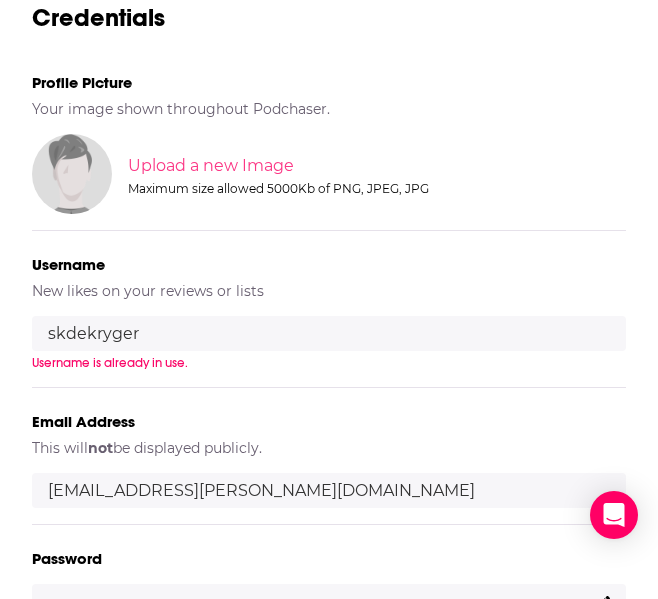 click on "skdekryger" at bounding box center (329, 333) 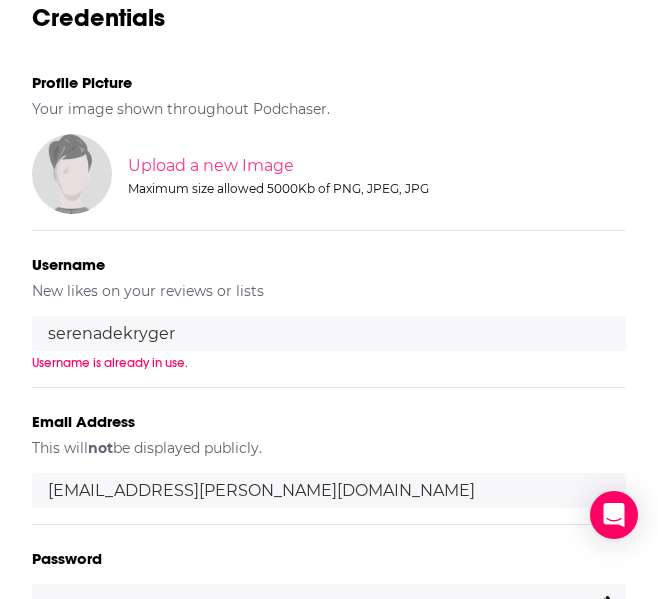 type on "serenadekryger" 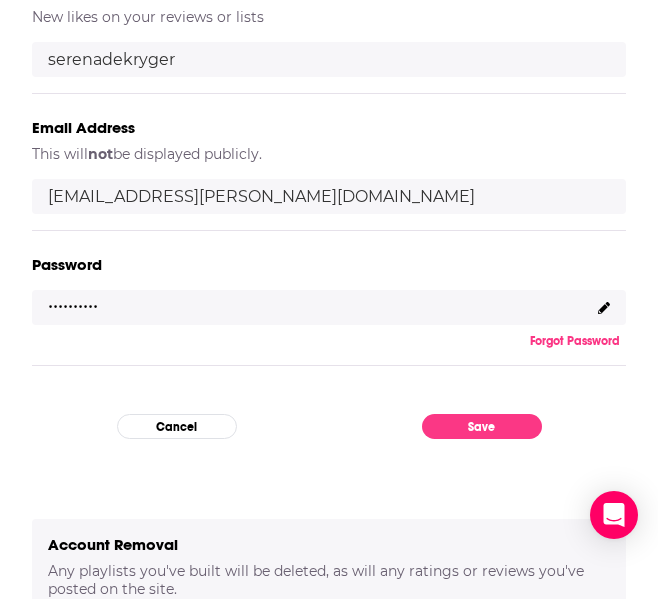 scroll, scrollTop: 652, scrollLeft: 0, axis: vertical 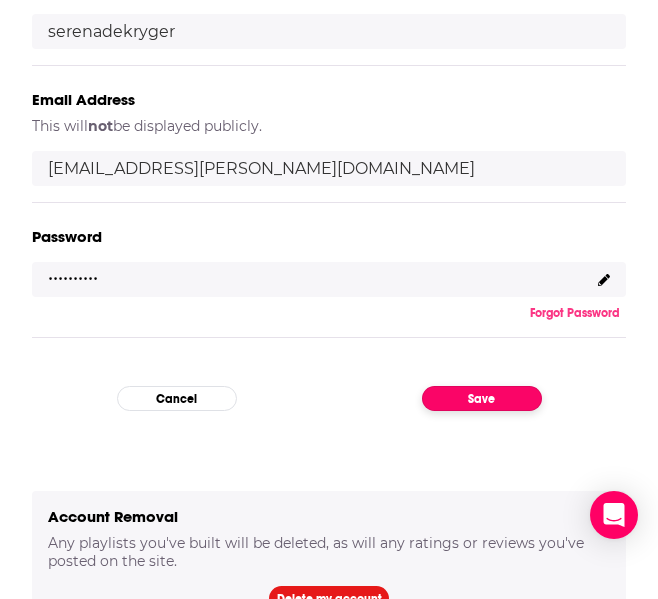 click on "Save" at bounding box center (482, 398) 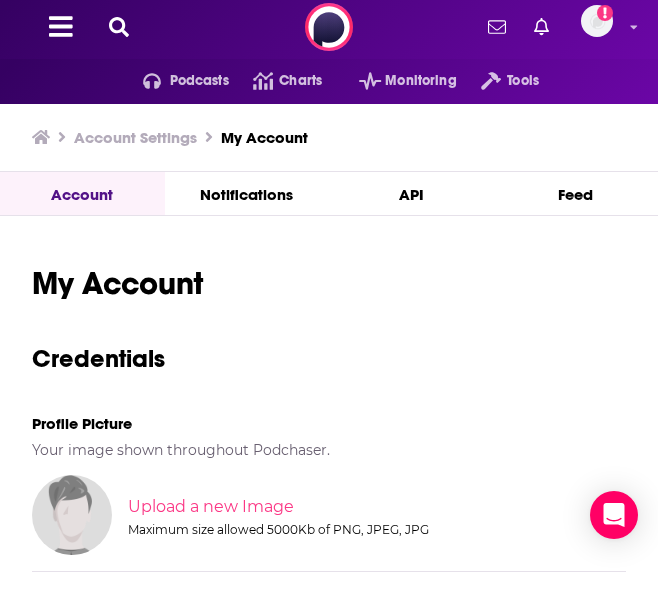 scroll, scrollTop: 0, scrollLeft: 0, axis: both 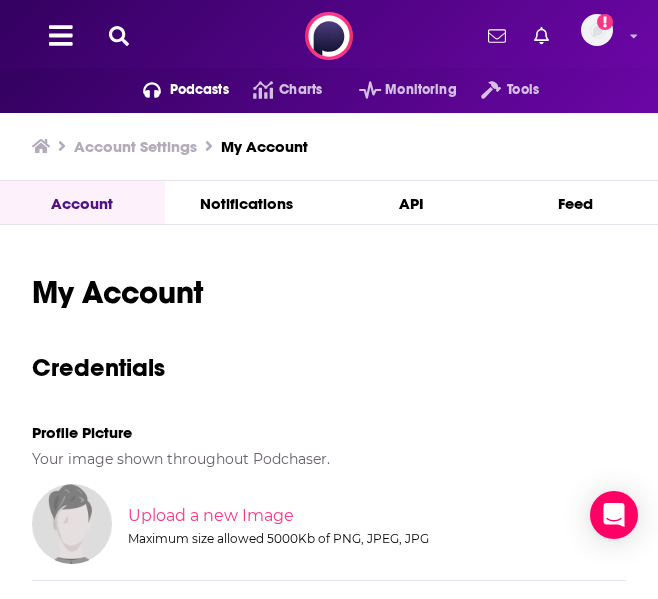 click on "Podcasts" at bounding box center (199, 90) 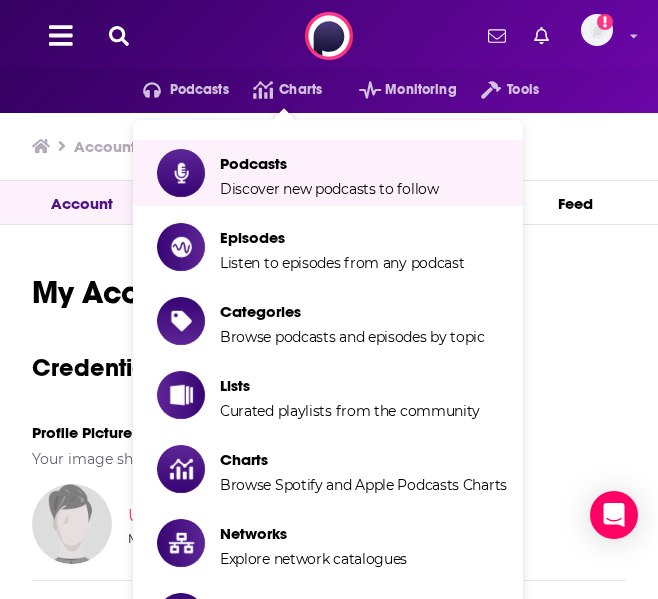 click 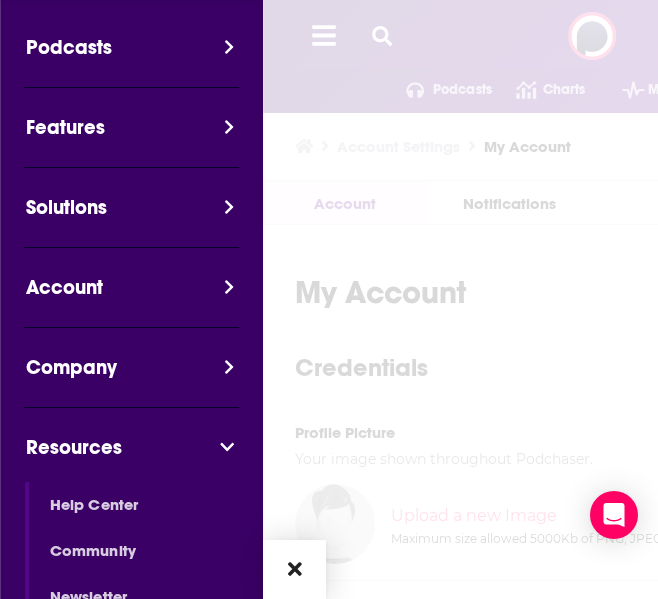 click at bounding box center (592, 664) 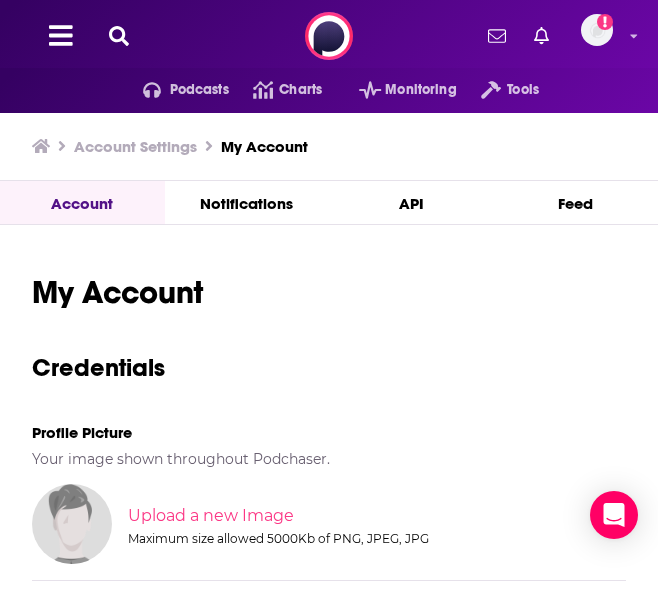 click 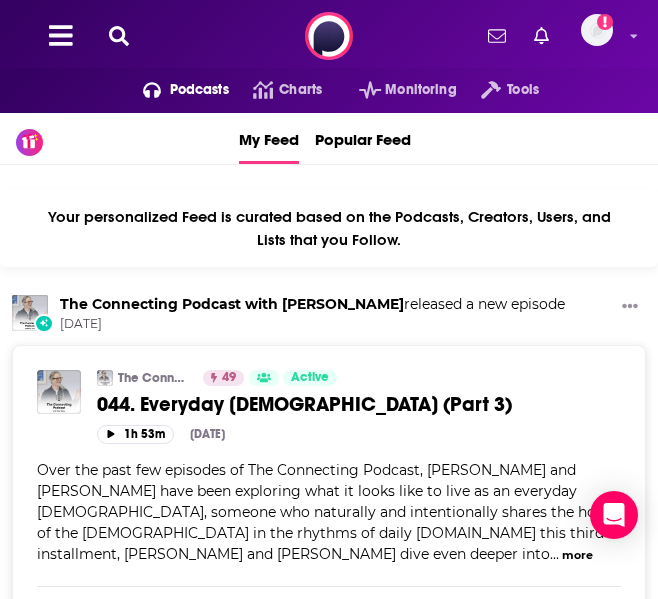click on "Podcasts" at bounding box center [199, 90] 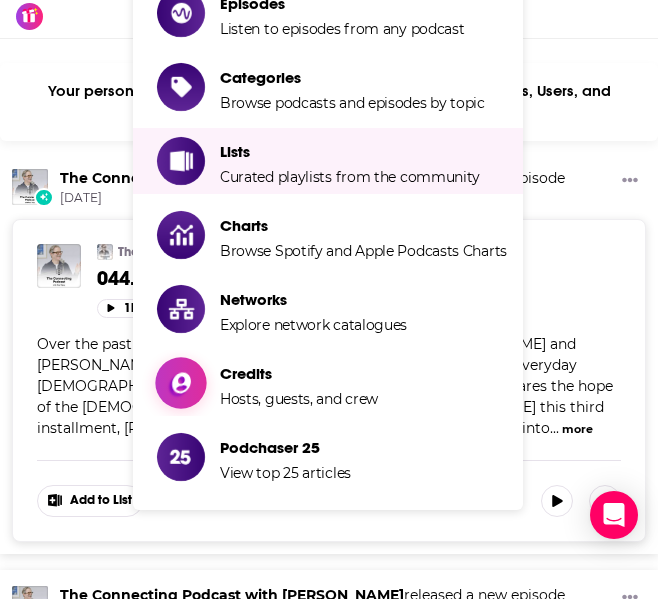scroll, scrollTop: 98, scrollLeft: 0, axis: vertical 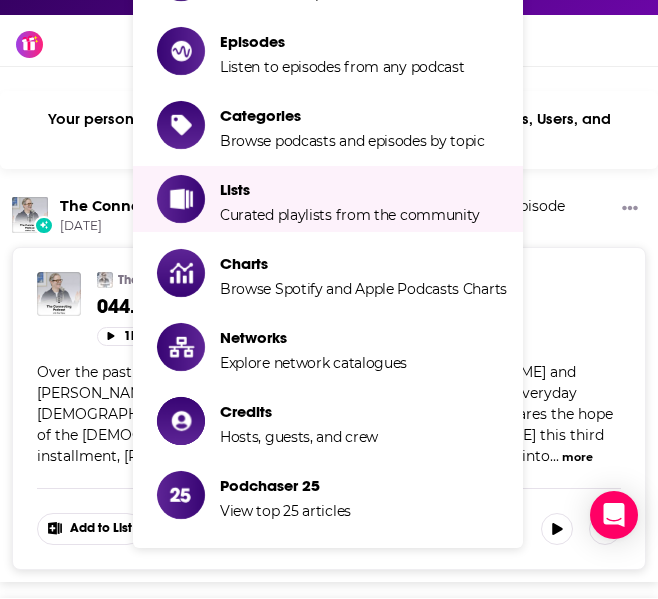 click on "Podcasts Discover new podcasts to follow Episodes Listen to episodes from any podcast Categories Browse podcasts and episodes by topic Lists Curated playlists from the community Charts Browse Spotify and Apple Podcasts Charts Networks Explore network catalogues  Credits Hosts, guests, and crew Podchaser 25 View top 25 articles" at bounding box center [328, 236] 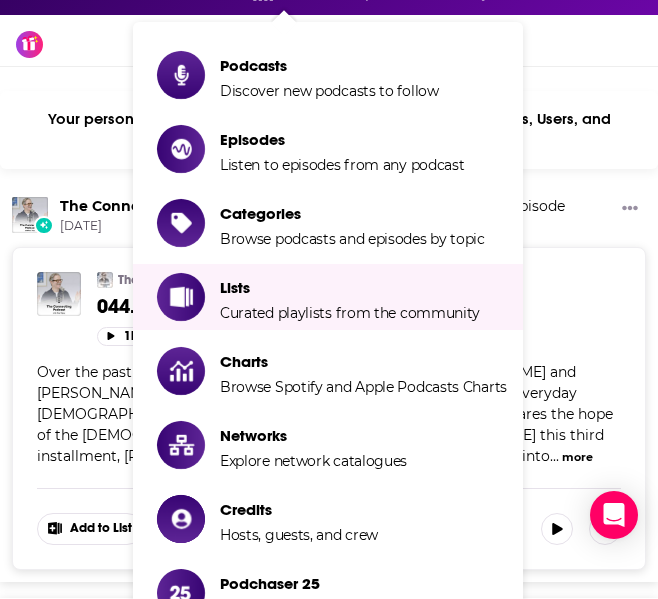 scroll, scrollTop: 0, scrollLeft: 0, axis: both 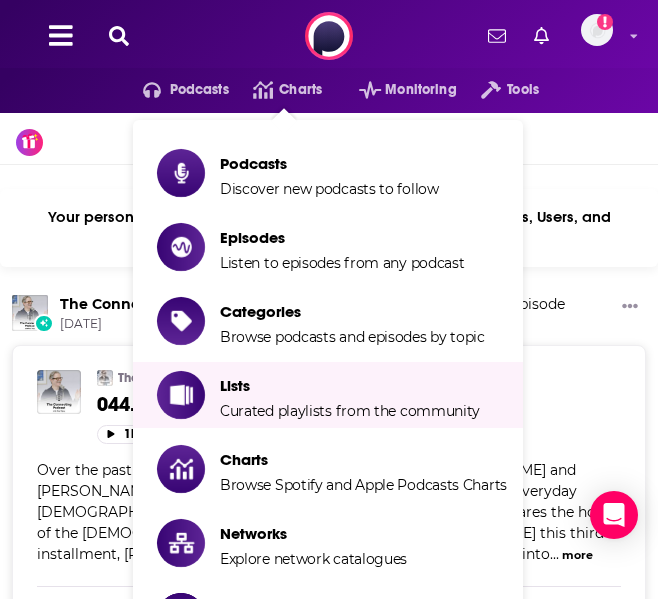click on "Podcasts Discover new podcasts to follow Episodes Listen to episodes from any podcast Categories Browse podcasts and episodes by topic Lists Curated playlists from the community Charts Browse Spotify and Apple Podcasts Charts Networks Explore network catalogues  Credits Hosts, guests, and crew Podchaser 25 View top 25 articles" at bounding box center (328, 432) 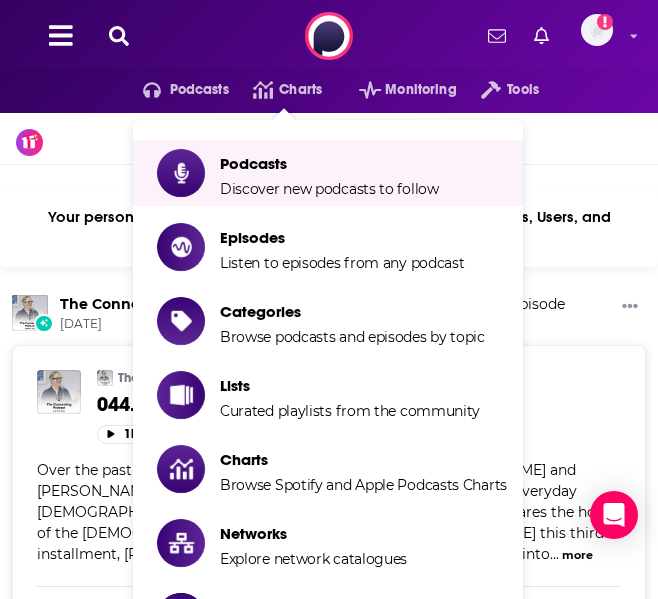 click on "Podcasts Discover new podcasts to follow Episodes Listen to episodes from any podcast Categories Browse podcasts and episodes by topic Lists Curated playlists from the community Charts Browse Spotify and Apple Podcasts Charts Networks Explore network catalogues  Credits Hosts, guests, and crew Podchaser 25 View top 25 articles" at bounding box center [328, 432] 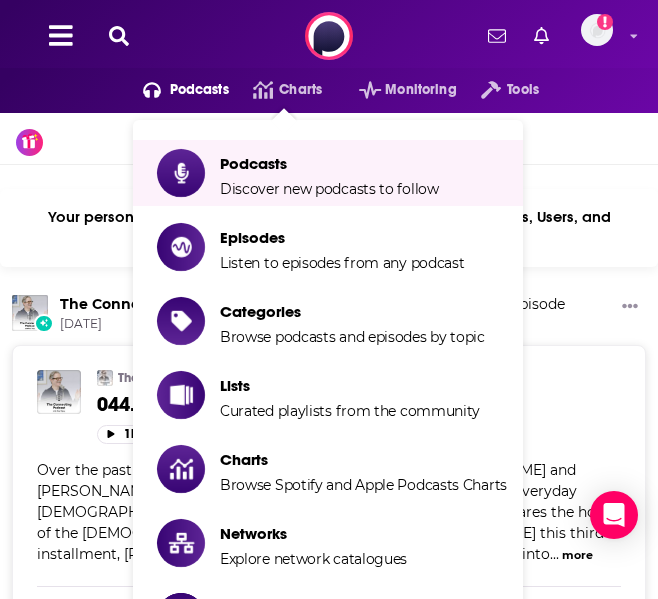 click on "Podcasts" at bounding box center (199, 90) 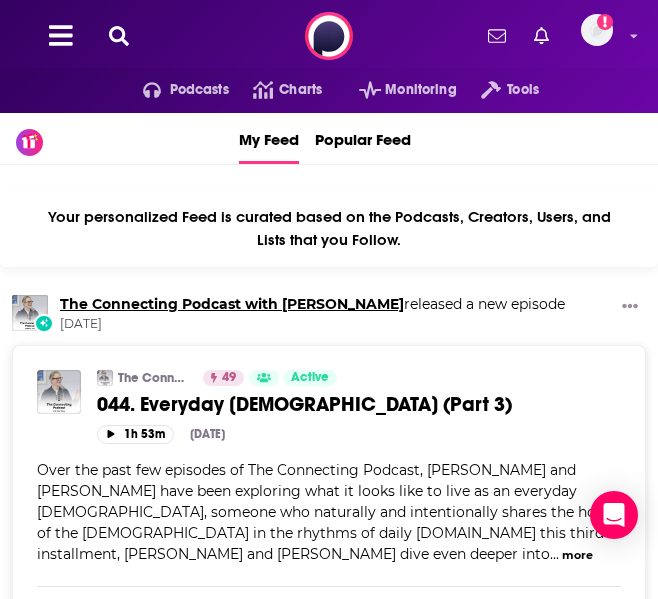 click on "The Connecting Podcast with [PERSON_NAME]" at bounding box center (232, 304) 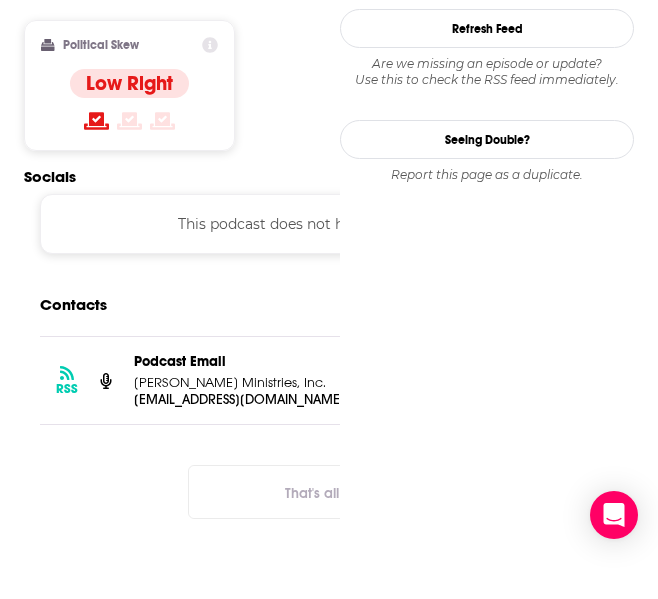 scroll, scrollTop: 1734, scrollLeft: 0, axis: vertical 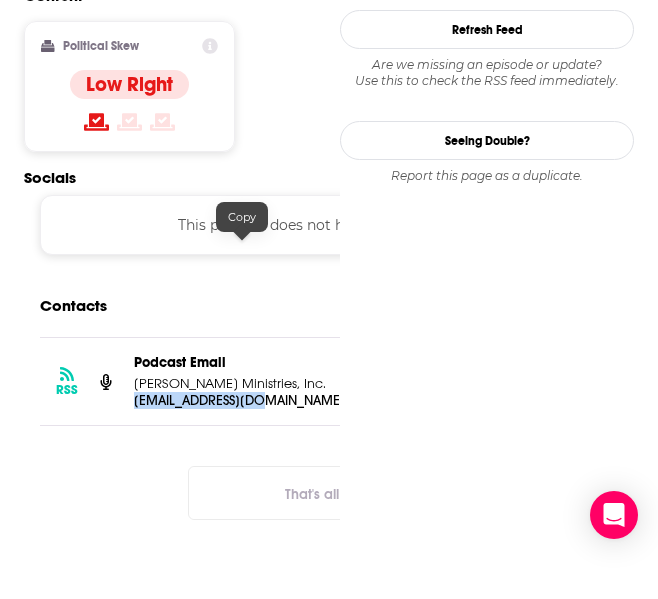 drag, startPoint x: 257, startPoint y: 250, endPoint x: 134, endPoint y: 253, distance: 123.03658 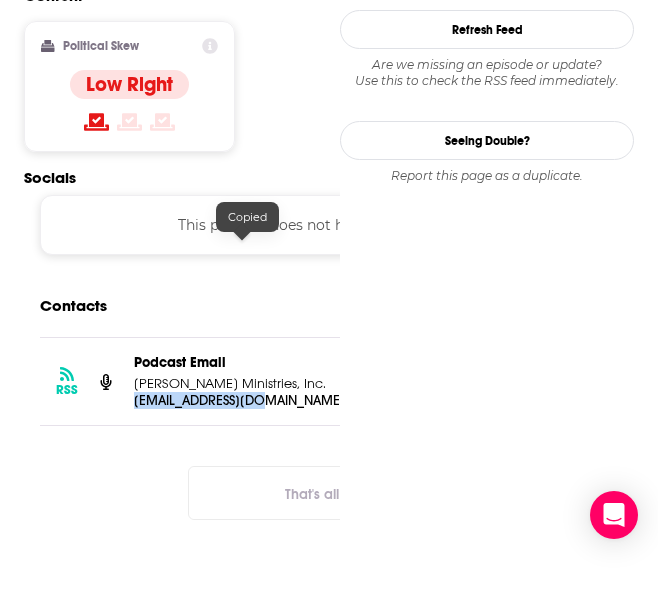 copy on "[EMAIL_ADDRESS][DOMAIN_NAME]" 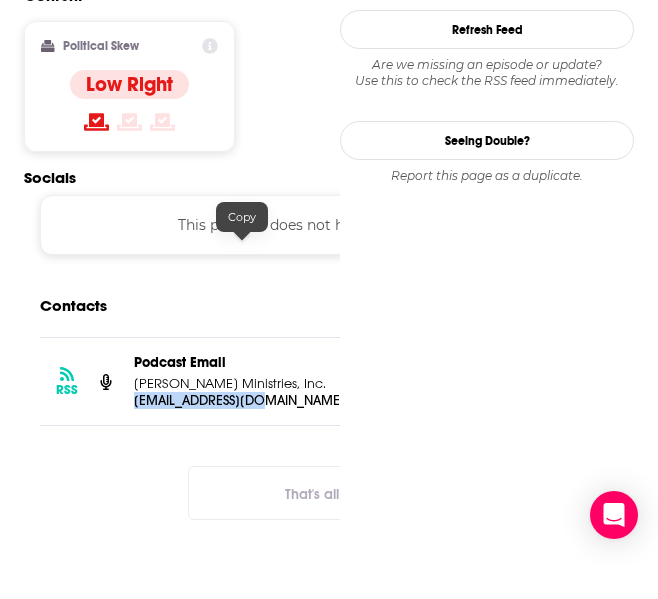 click on "[EMAIL_ADDRESS][DOMAIN_NAME]" at bounding box center (242, 400) 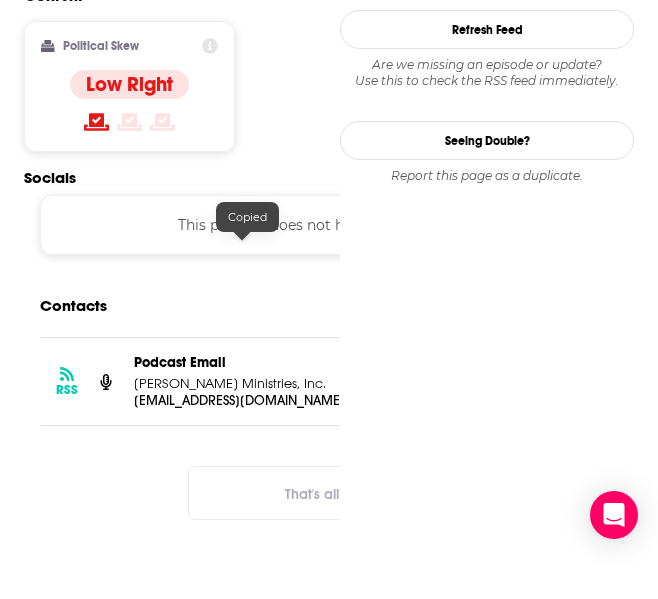click on "[EMAIL_ADDRESS][DOMAIN_NAME]" at bounding box center [242, 400] 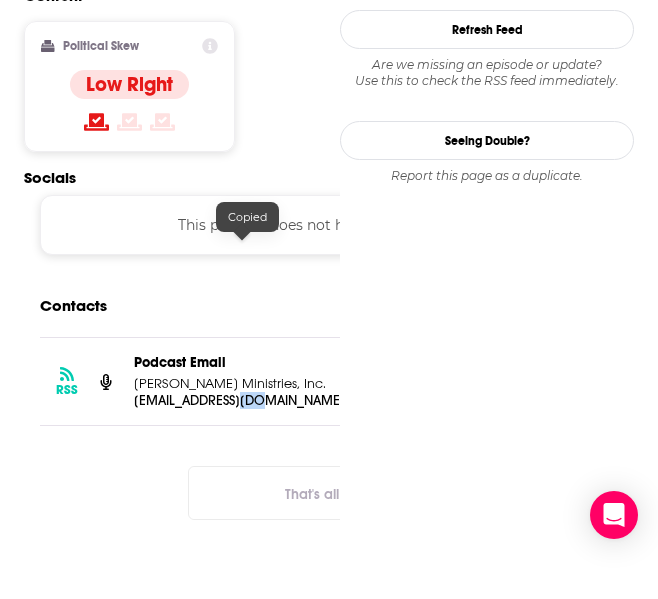 click on "[EMAIL_ADDRESS][DOMAIN_NAME]" at bounding box center [242, 400] 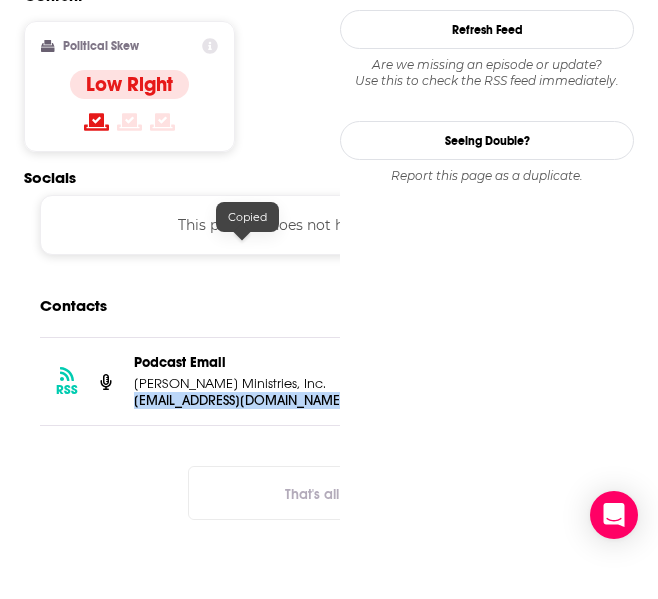 click on "[EMAIL_ADDRESS][DOMAIN_NAME]" at bounding box center [242, 400] 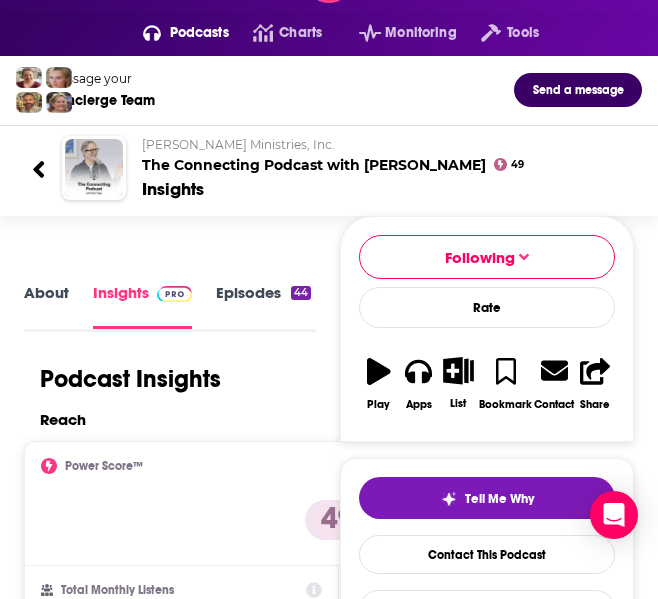 scroll, scrollTop: 0, scrollLeft: 0, axis: both 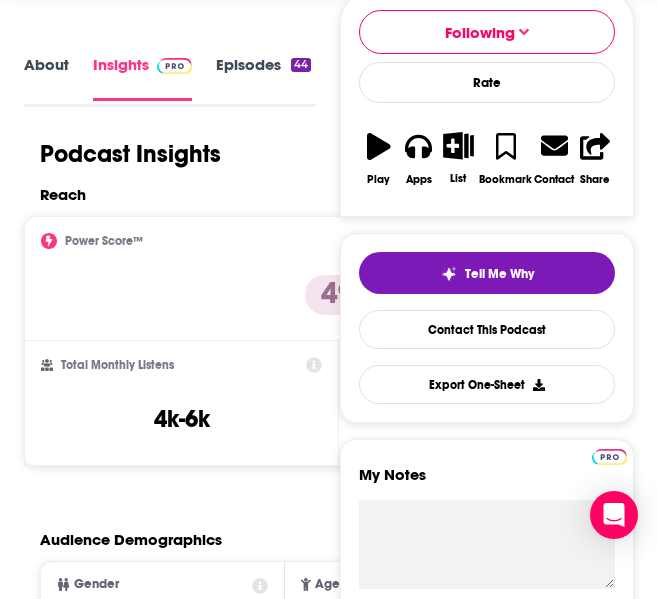 click on "Tell Me Why Contact This Podcast Export One-Sheet" at bounding box center (487, 328) 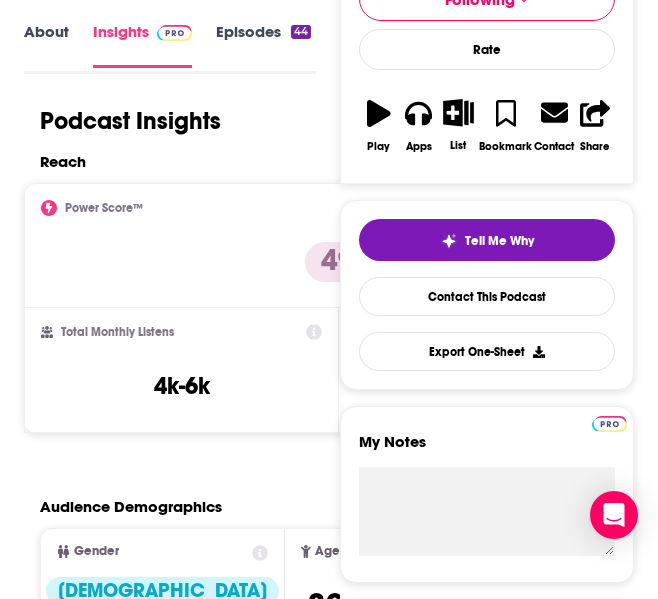 scroll, scrollTop: 0, scrollLeft: 0, axis: both 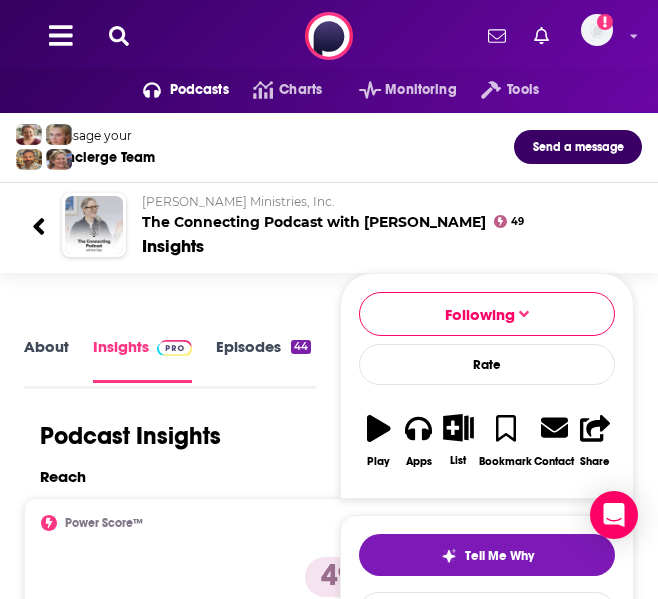 click 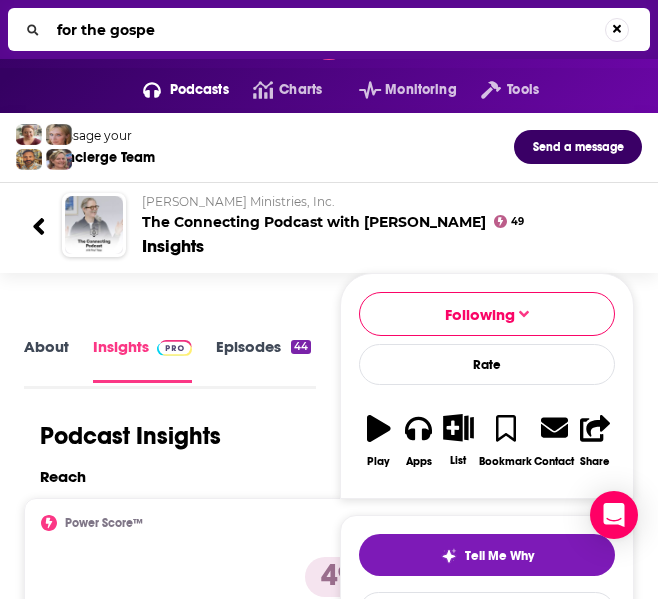 type on "for the [DEMOGRAPHIC_DATA]" 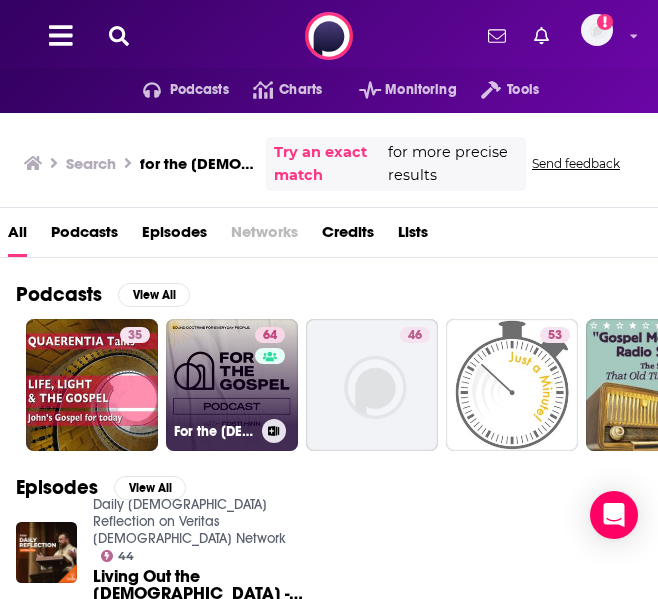 click on "64 For the [DEMOGRAPHIC_DATA] Podcast" at bounding box center (232, 385) 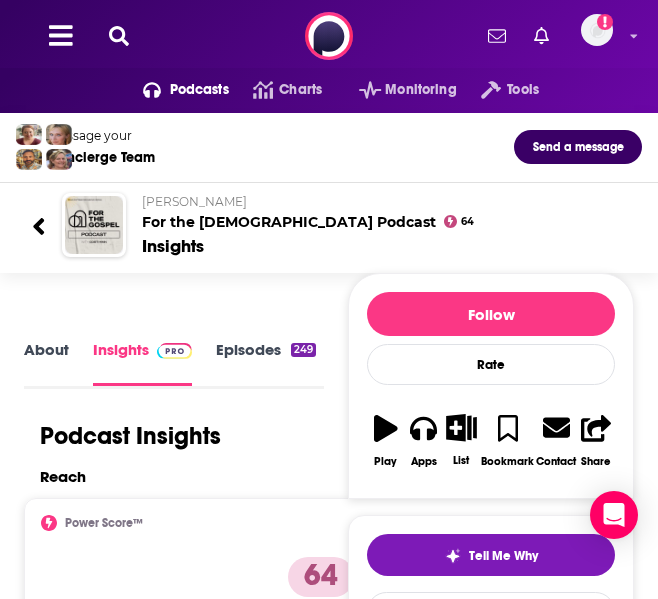 scroll, scrollTop: 3, scrollLeft: 0, axis: vertical 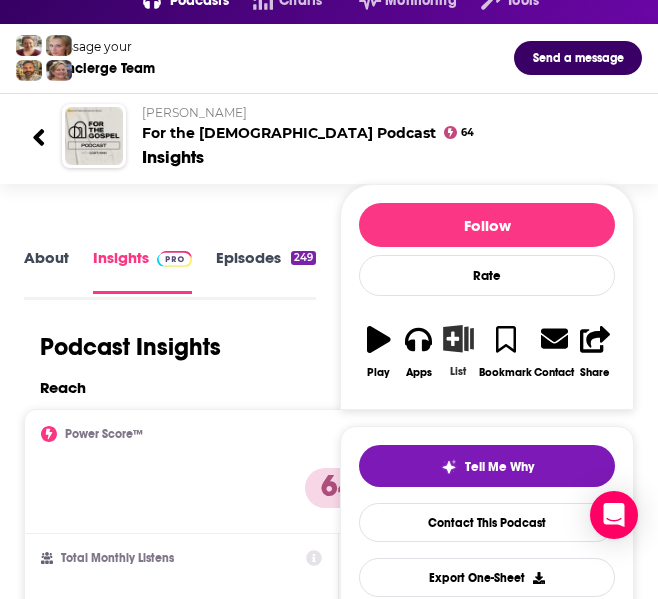 click 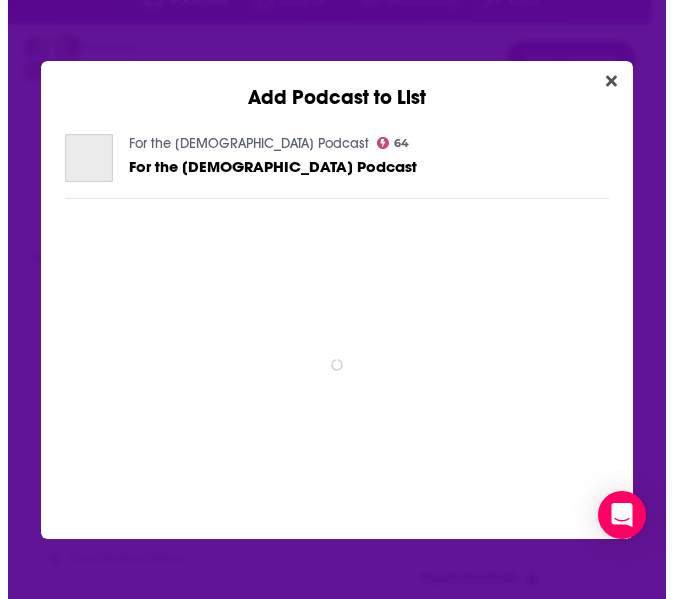 scroll, scrollTop: 0, scrollLeft: 0, axis: both 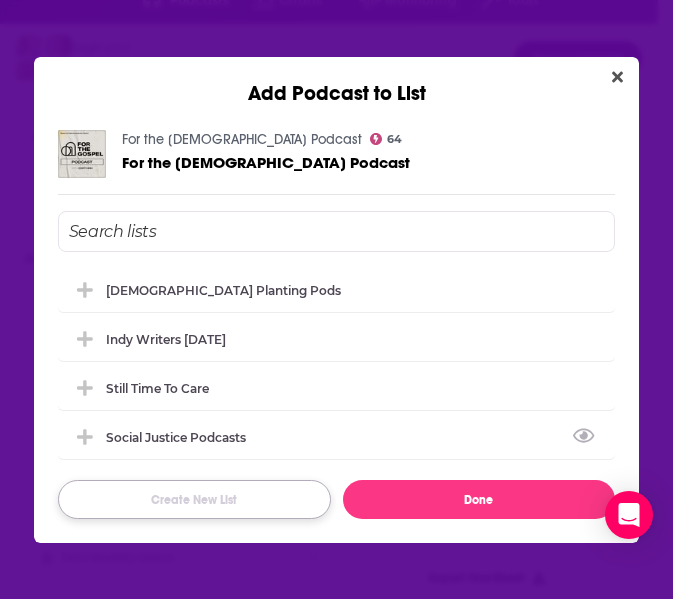 click on "Create New List" at bounding box center [194, 499] 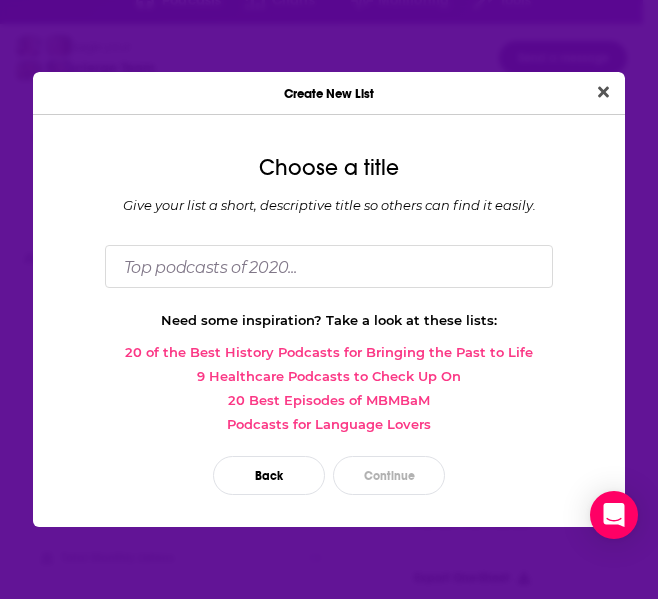 scroll, scrollTop: 0, scrollLeft: 0, axis: both 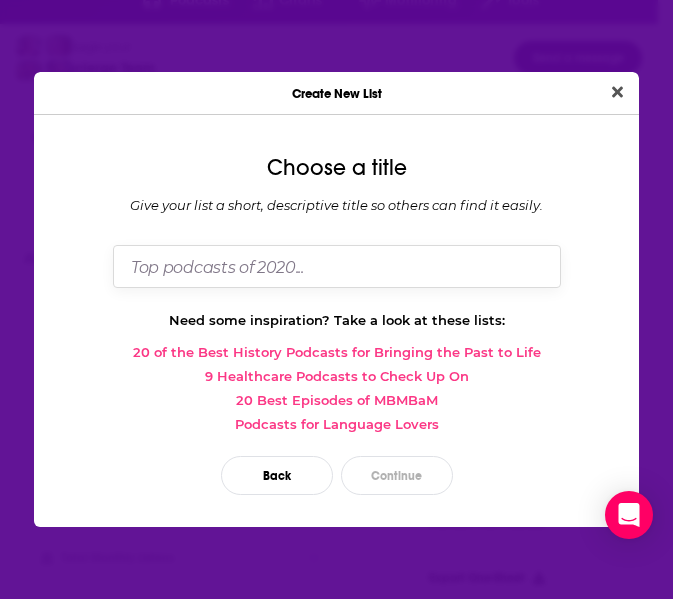 click at bounding box center [337, 266] 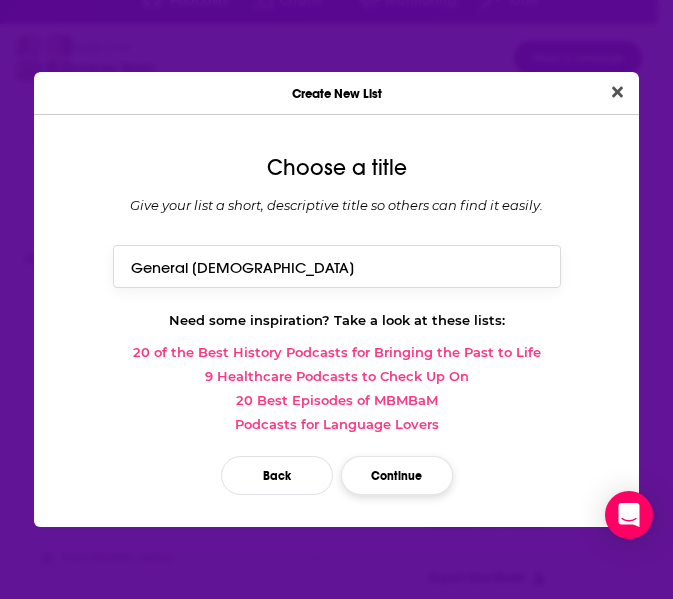 type on "General [DEMOGRAPHIC_DATA]" 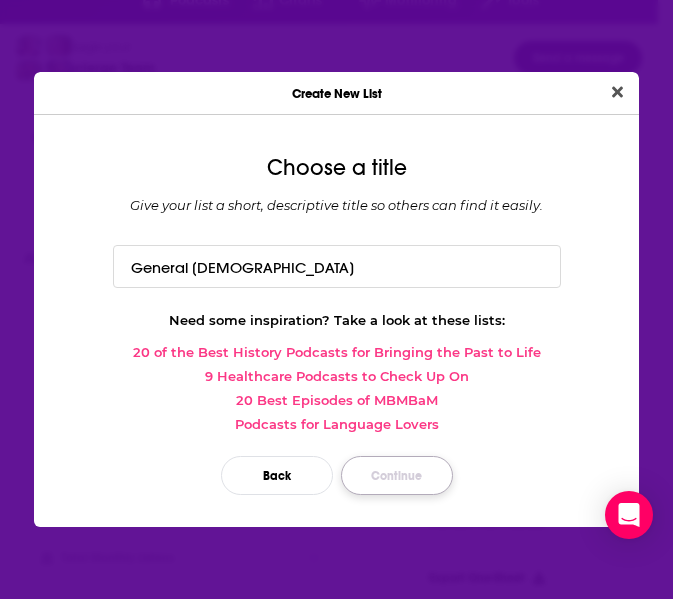 click on "Continue" at bounding box center [397, 475] 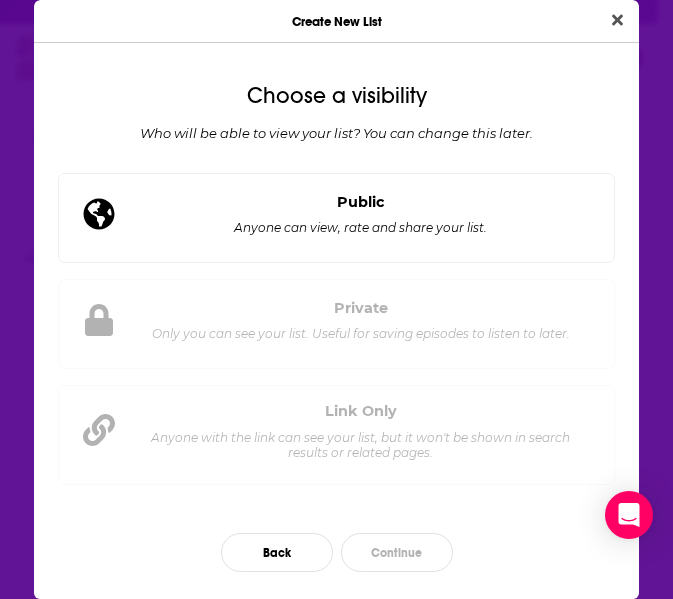 click on "Public Anyone can view, rate and share your list." at bounding box center [337, 218] 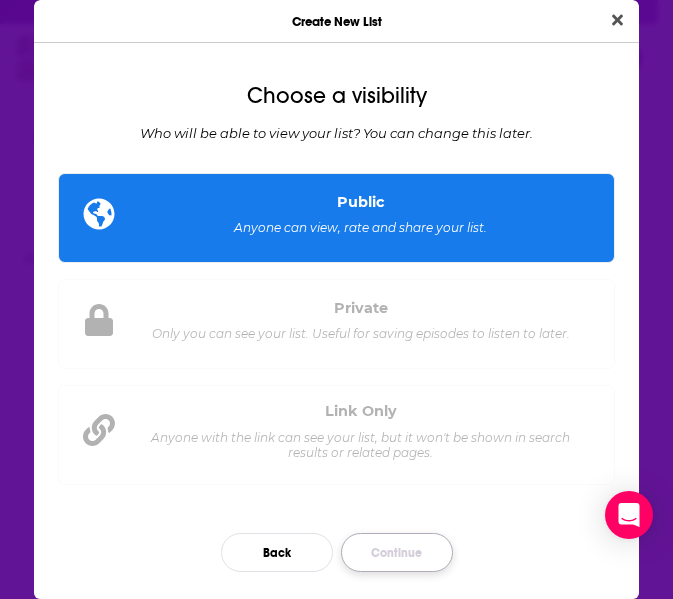 click on "Continue" at bounding box center (397, 552) 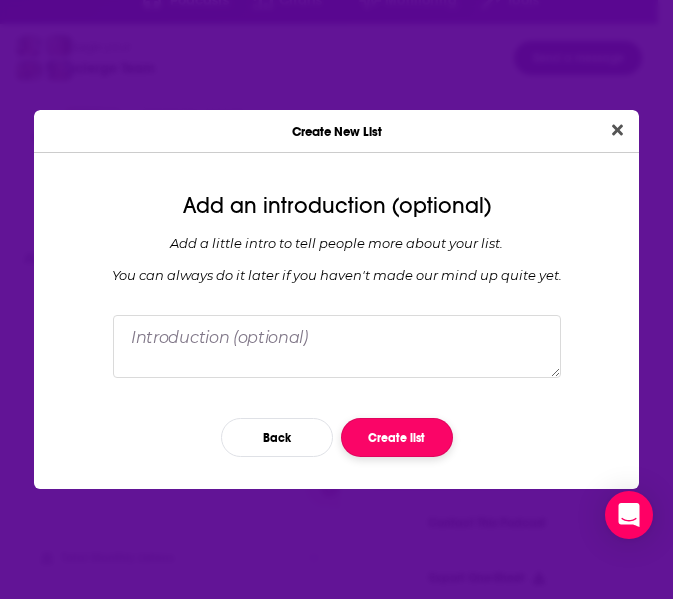 click on "Create list" at bounding box center [397, 437] 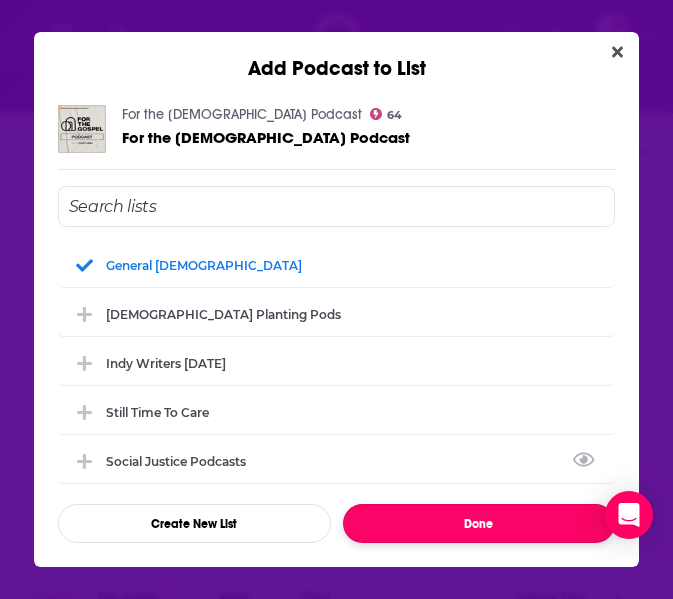 click on "Done" at bounding box center [479, 523] 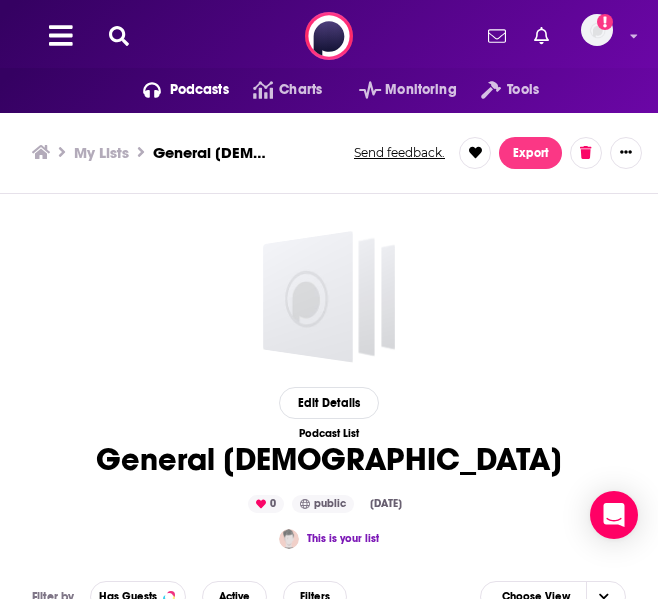 click on "My Lists" at bounding box center [101, 152] 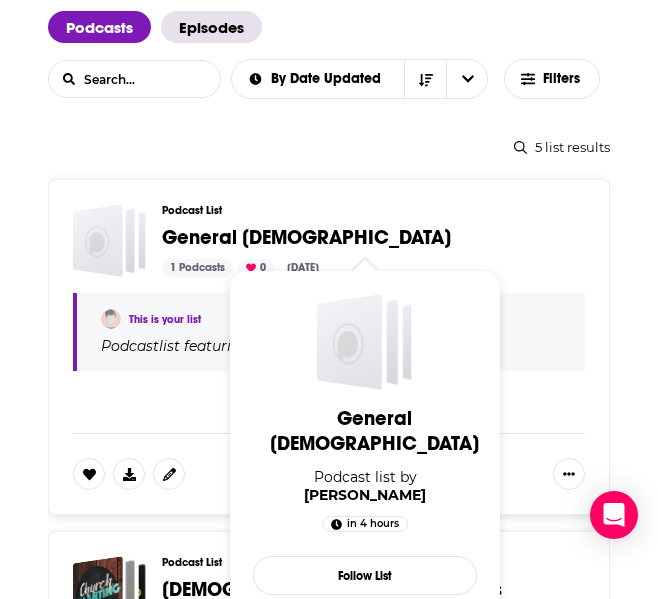 scroll, scrollTop: 0, scrollLeft: 0, axis: both 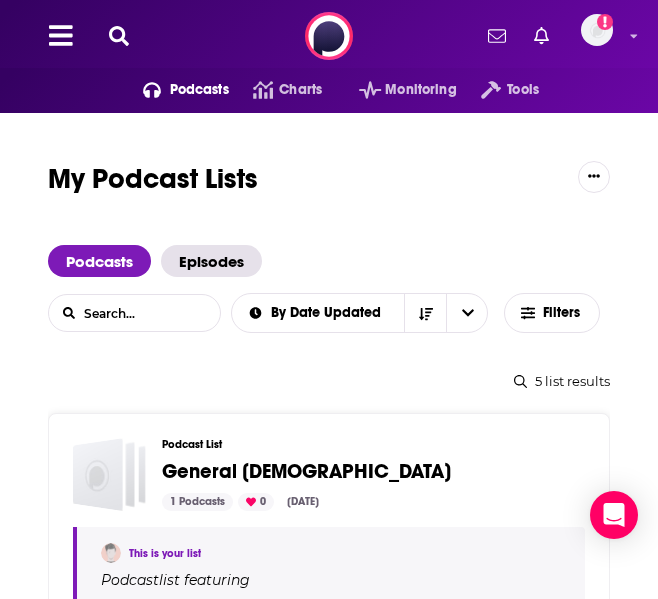 click on "Podcasts" at bounding box center [199, 90] 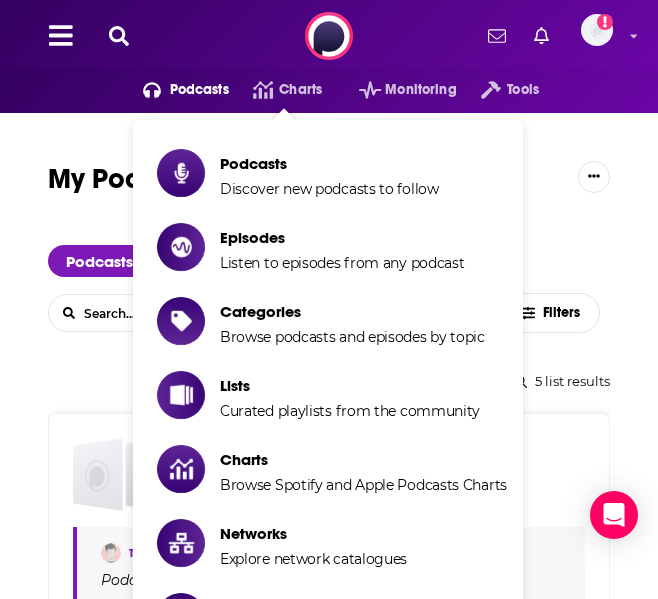 click on "Podcasts Discover new podcasts to follow Episodes Listen to episodes from any podcast Categories Browse podcasts and episodes by topic Lists Curated playlists from the community Charts Browse Spotify and Apple Podcasts Charts Networks Explore network catalogues  Credits Hosts, guests, and crew Podchaser 25 View top 25 articles" at bounding box center [328, 432] 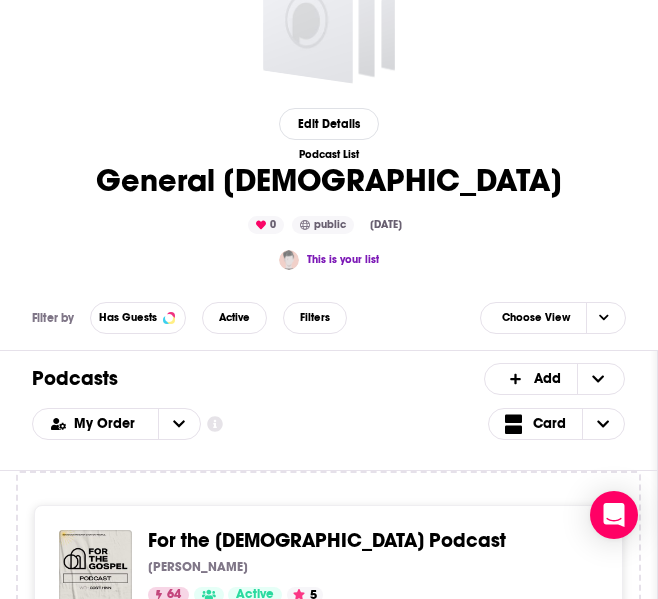 scroll, scrollTop: 377, scrollLeft: 0, axis: vertical 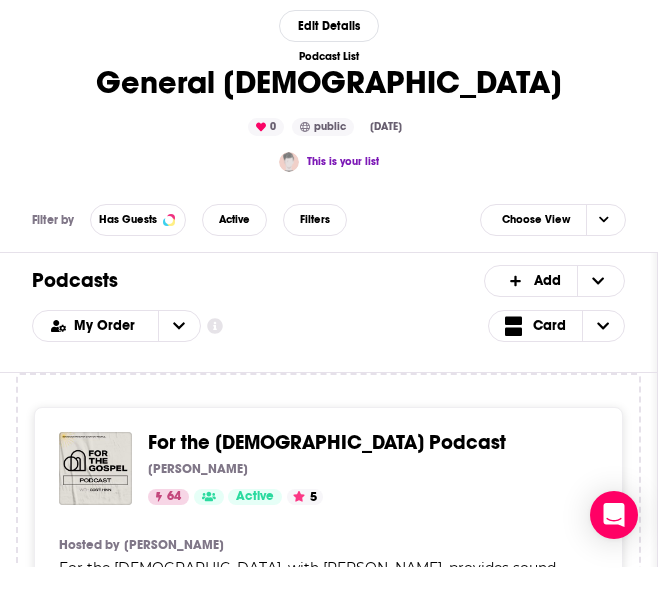 click on "Podcasts Charts Monitoring Tools For Business For Podcasters More Add a profile image Podcasts Charts Monitoring Tools For Business For Podcasters More My Lists General [DEMOGRAPHIC_DATA] Send feedback. Export Edit Details Podcast List General [DEMOGRAPHIC_DATA] 0 public [DATE] This is your list Message your Concierge Team Filter by Has Guests Active Filters Choose View Podcasts Add My Order Customize Your List Order Select the  “My Order”  sort and remove all filters to enable drag-and-drop reordering. Add a Section Add  a   Podcast Card For the [DEMOGRAPHIC_DATA] Podcast Costi [PERSON_NAME] 64 Active 5 Categories Religion + 2 Hosted by   [PERSON_NAME] For the [DEMOGRAPHIC_DATA], with Costi [PERSON_NAME], provides sound doctrine for everyday people through topical teaching, special guest interviews, and listener Q&As. This podcast will inspire you to grow in truth and live for the [DEMOGRAPHIC_DATA][PERSON_NAME]. Categories Religion + 2 Audience [DEMOGRAPHIC_DATA] 25-34 Similar Recent Guests [PERSON_NAME]   Add Note" at bounding box center (329, 95) 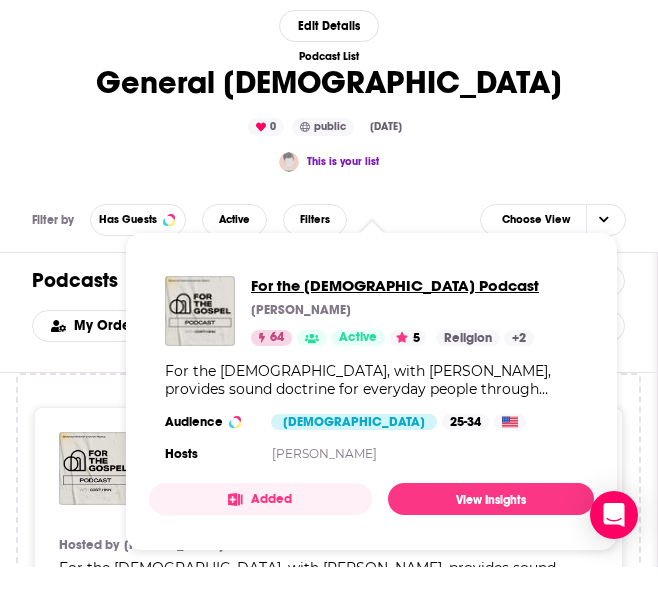 click on "For the [DEMOGRAPHIC_DATA] Podcast" at bounding box center [395, 285] 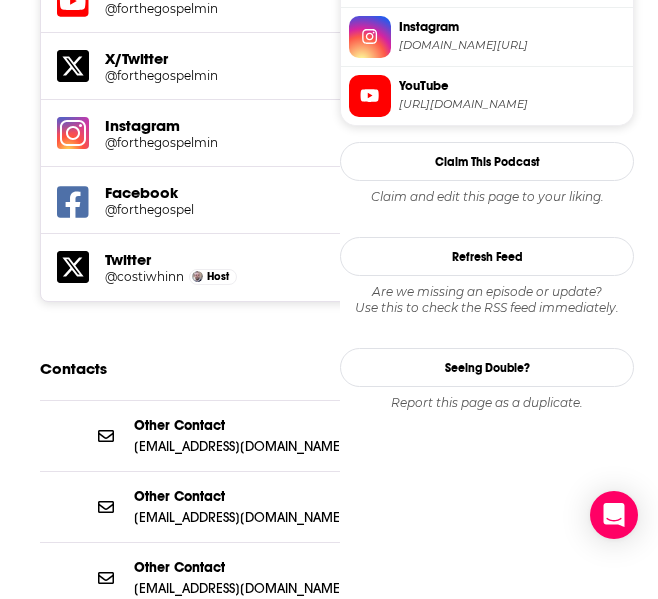 scroll, scrollTop: 2063, scrollLeft: 0, axis: vertical 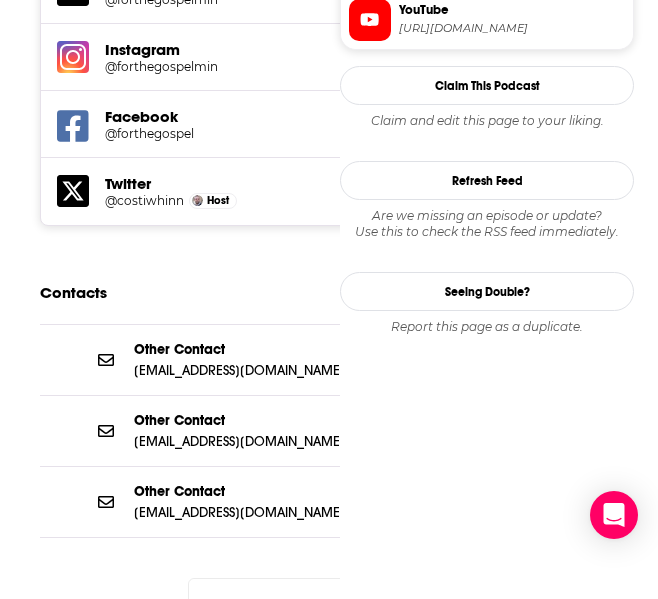click on "Other Contact" at bounding box center (242, 349) 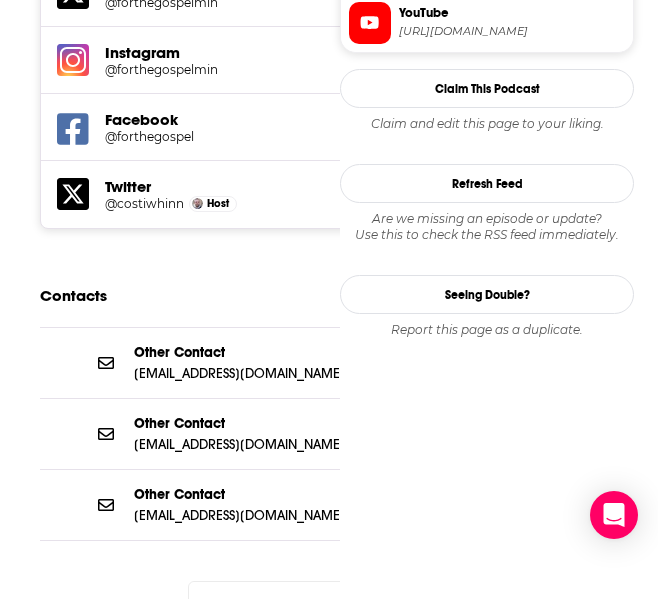 scroll, scrollTop: 2059, scrollLeft: 0, axis: vertical 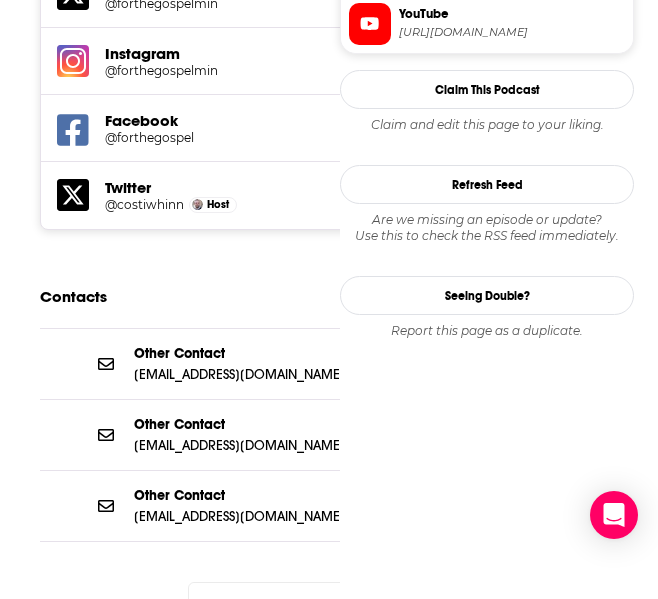 click on "[EMAIL_ADDRESS][DOMAIN_NAME]" at bounding box center (242, 374) 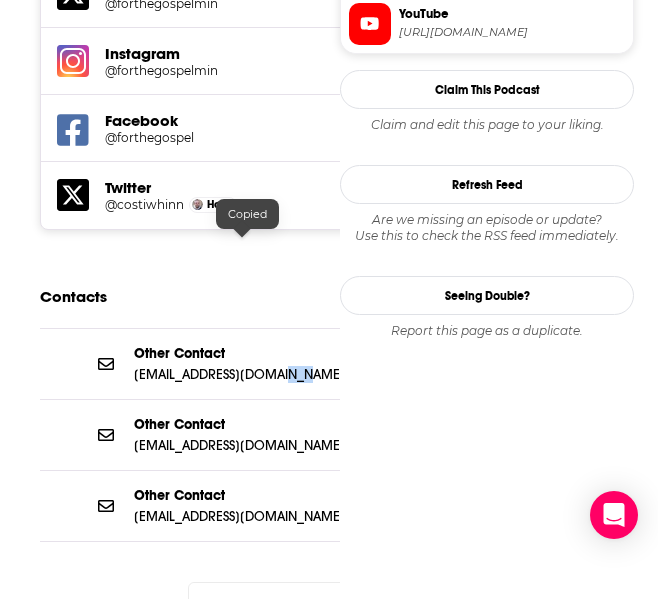 click on "[EMAIL_ADDRESS][DOMAIN_NAME]" at bounding box center (242, 374) 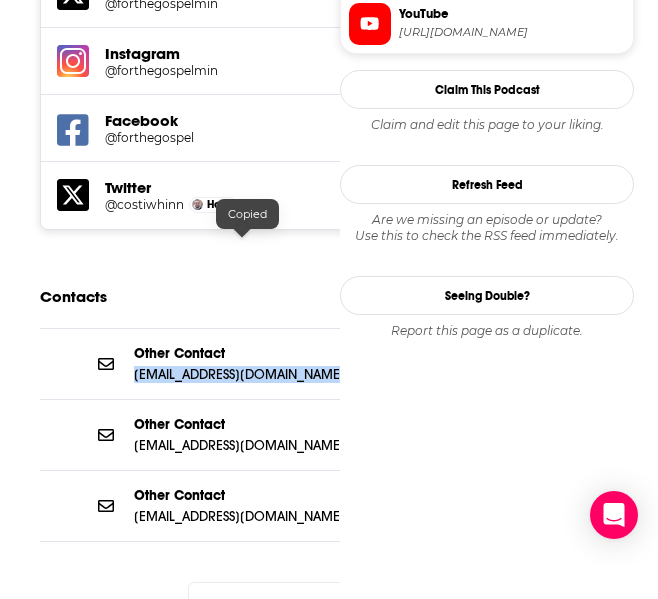 click on "[EMAIL_ADDRESS][DOMAIN_NAME]" at bounding box center (242, 374) 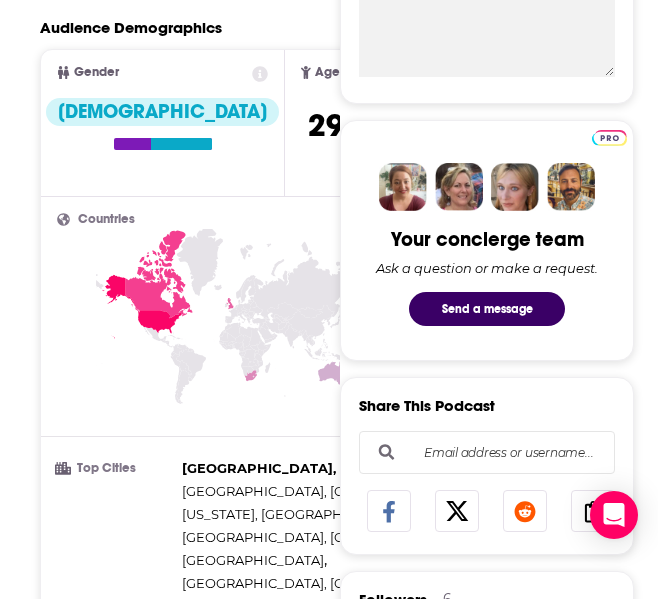scroll, scrollTop: 0, scrollLeft: 0, axis: both 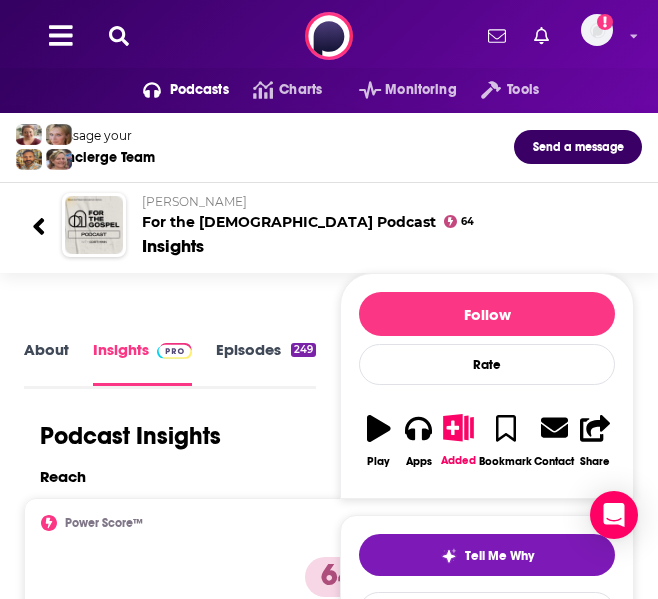click on "Podcasts Charts Monitoring Tools For Business For Podcasters More Add a profile image" at bounding box center (329, 36) 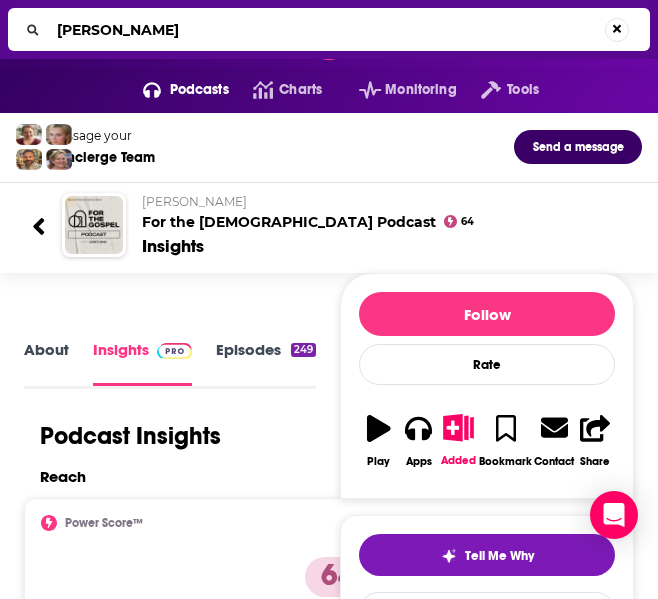 type on "[PERSON_NAME]" 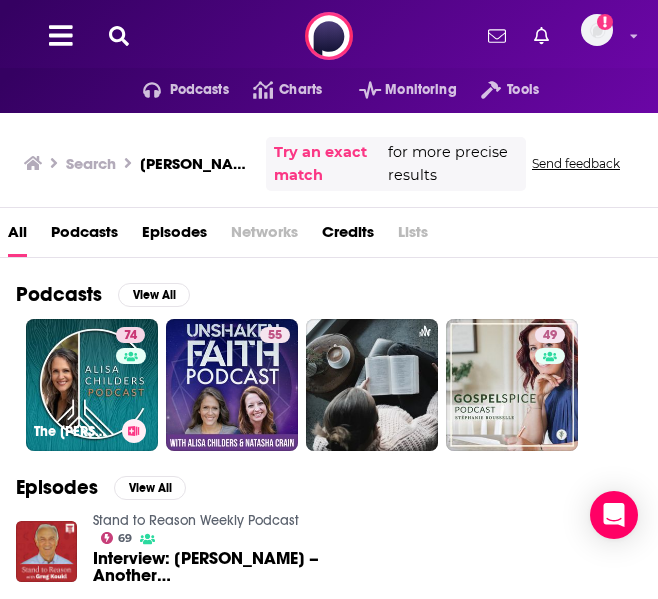 click on "74 The [PERSON_NAME] Podcast" at bounding box center [92, 385] 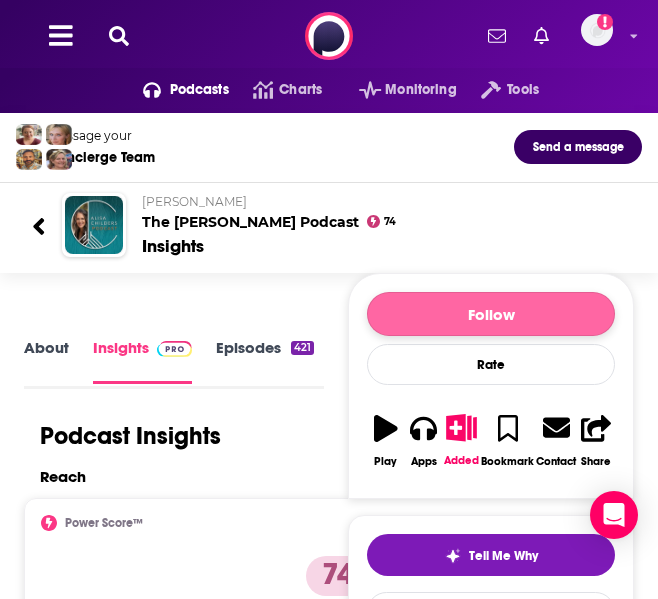 scroll, scrollTop: 3, scrollLeft: 0, axis: vertical 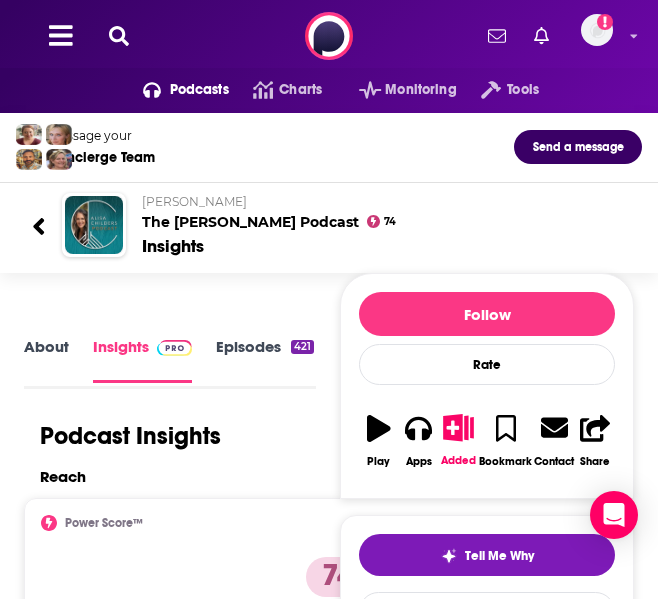 click 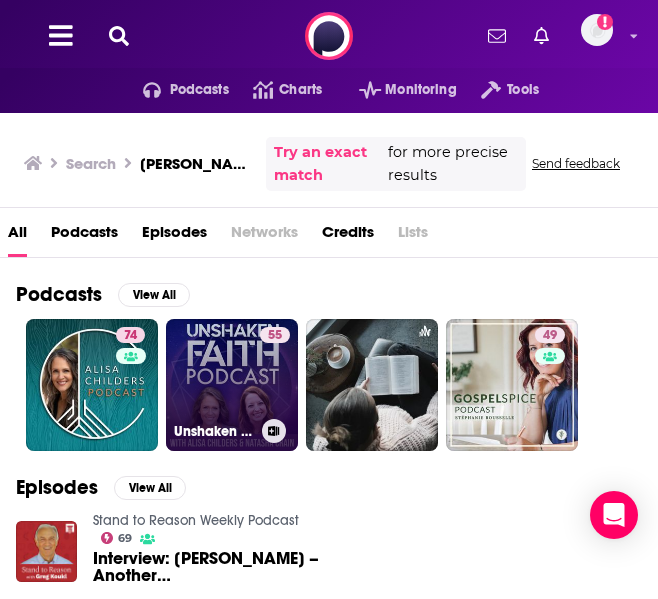 click on "55 Unshaken Faith" at bounding box center [232, 385] 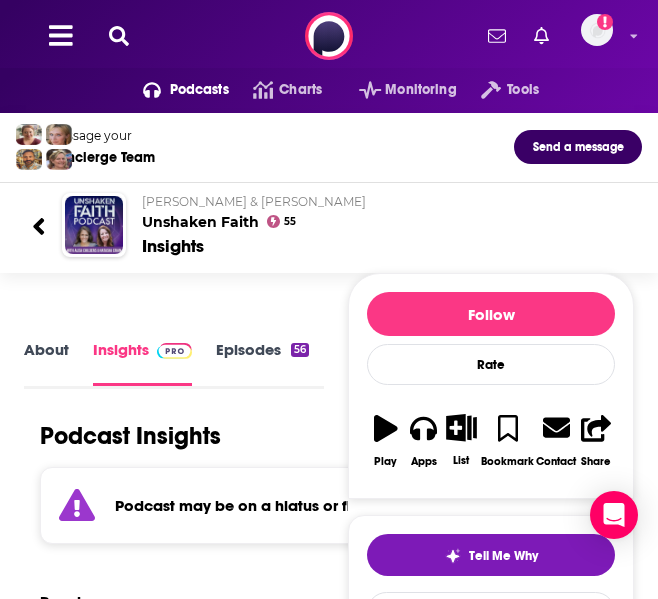 scroll, scrollTop: 3, scrollLeft: 0, axis: vertical 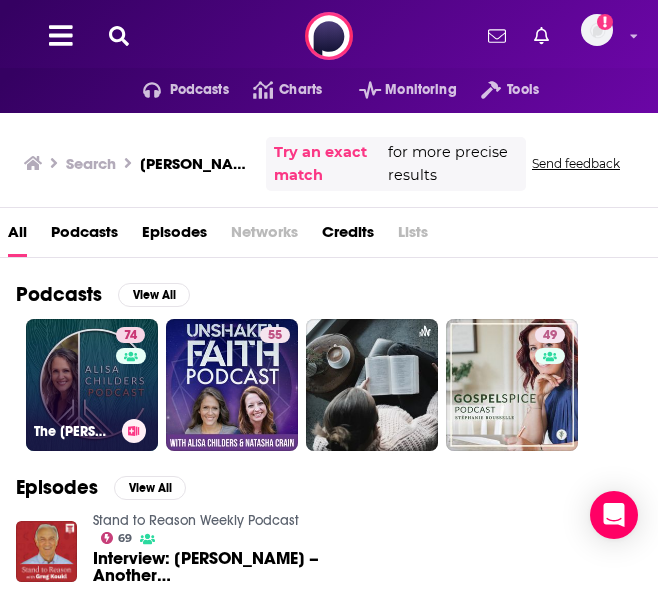 click on "74" at bounding box center (133, 373) 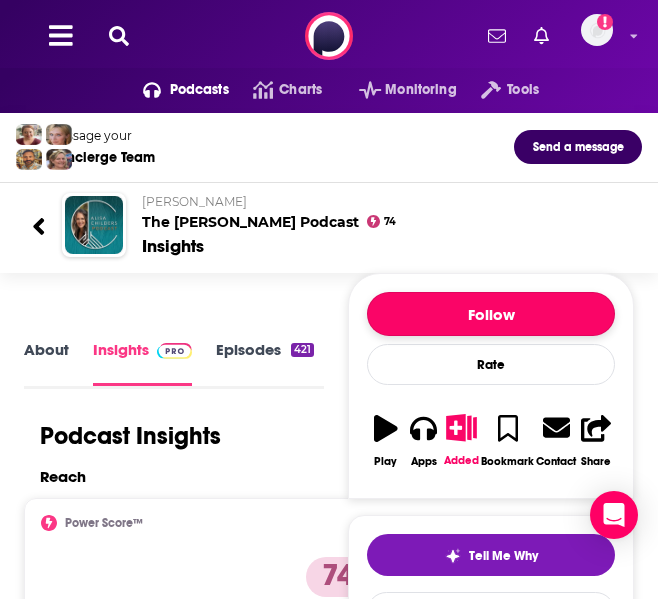 click on "Follow" at bounding box center (491, 314) 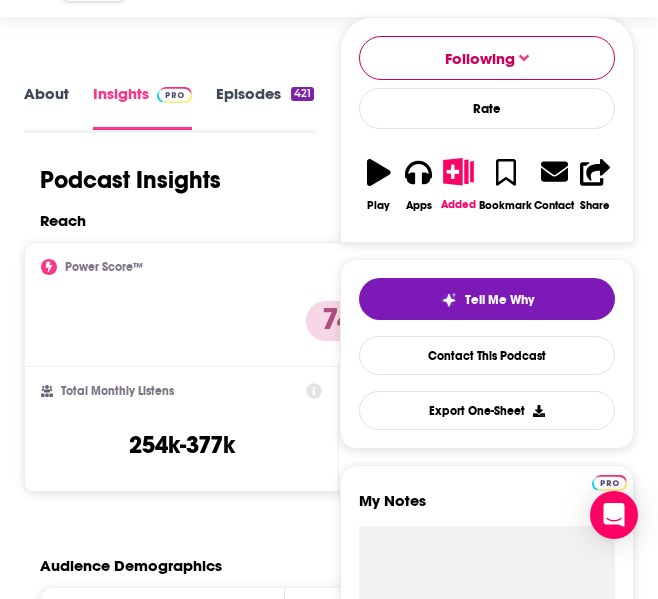 scroll, scrollTop: 0, scrollLeft: 0, axis: both 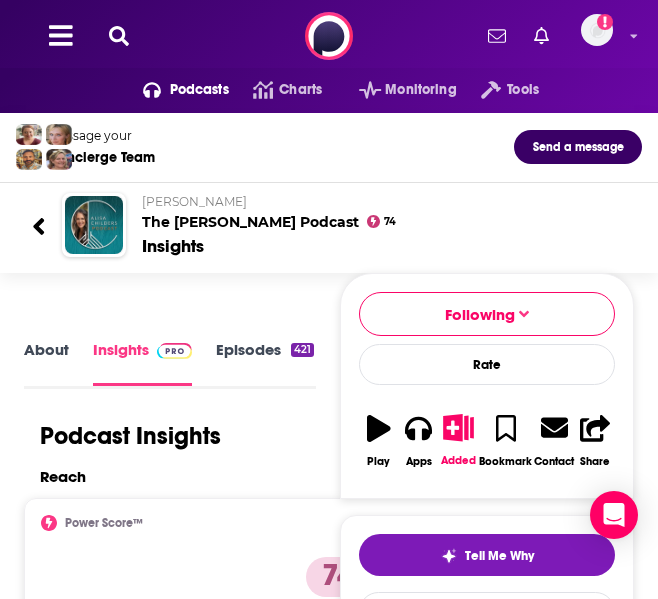 click 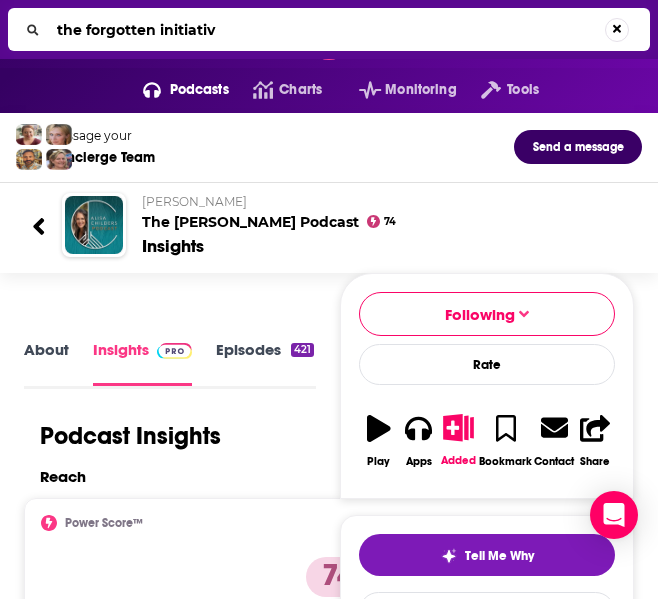 type on "the forgotten initiative" 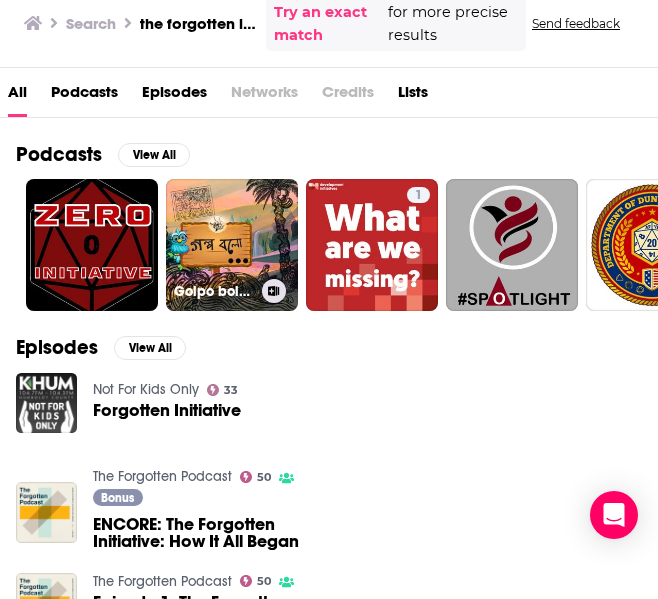 scroll, scrollTop: 0, scrollLeft: 0, axis: both 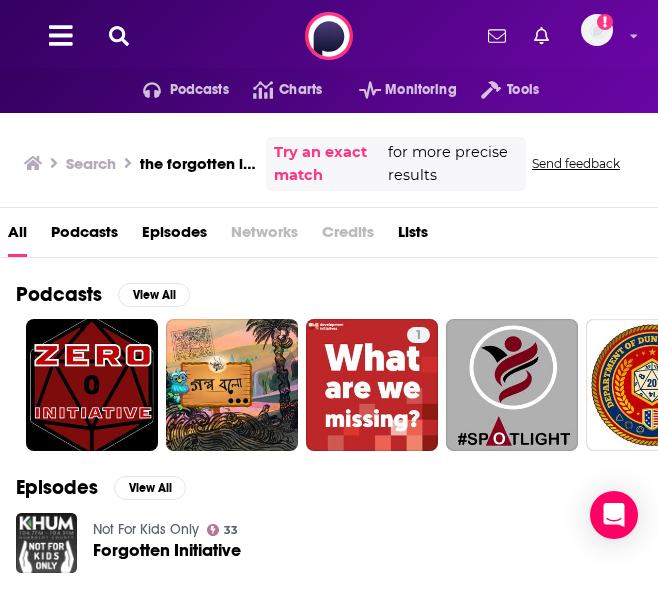 click 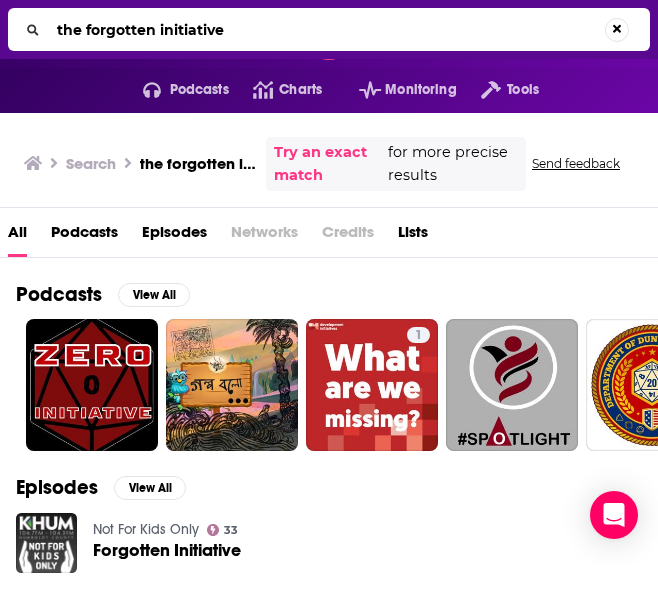 click on "the forgotten initiative" at bounding box center [322, 30] 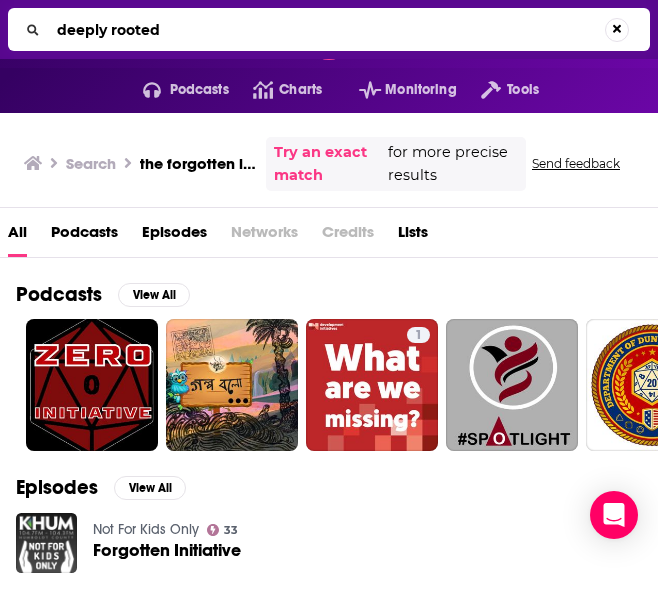 type on "deeply rooted" 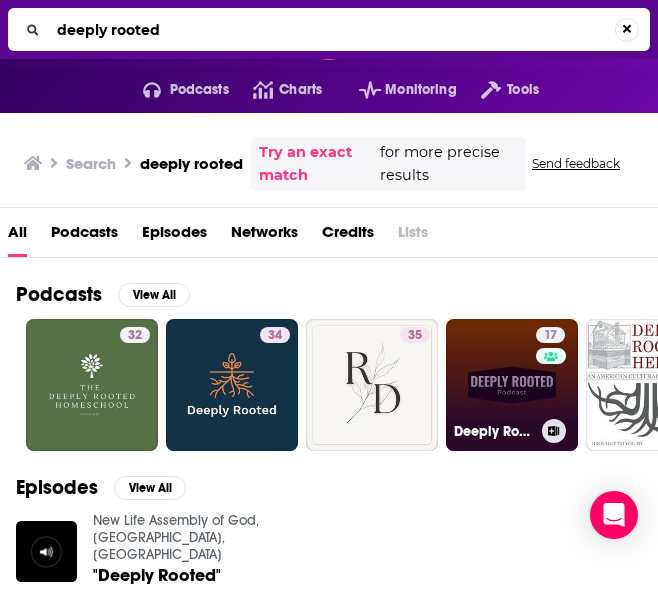 click on "17 Deeply Rooted Podcast" at bounding box center [512, 385] 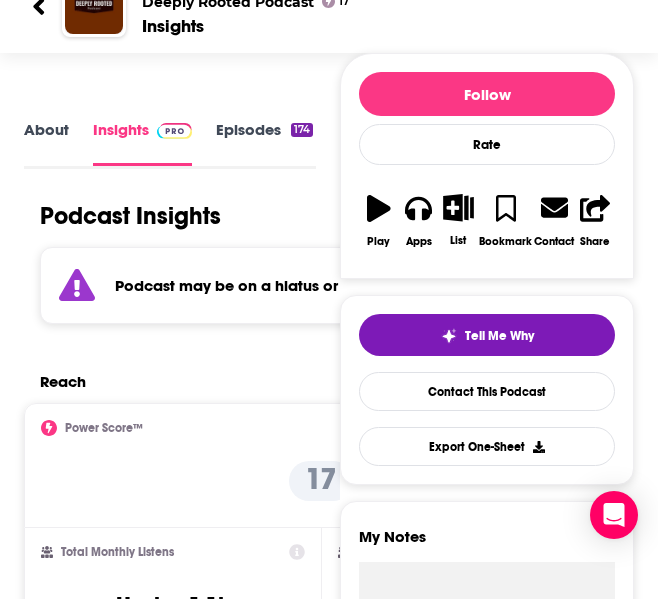 scroll, scrollTop: 0, scrollLeft: 0, axis: both 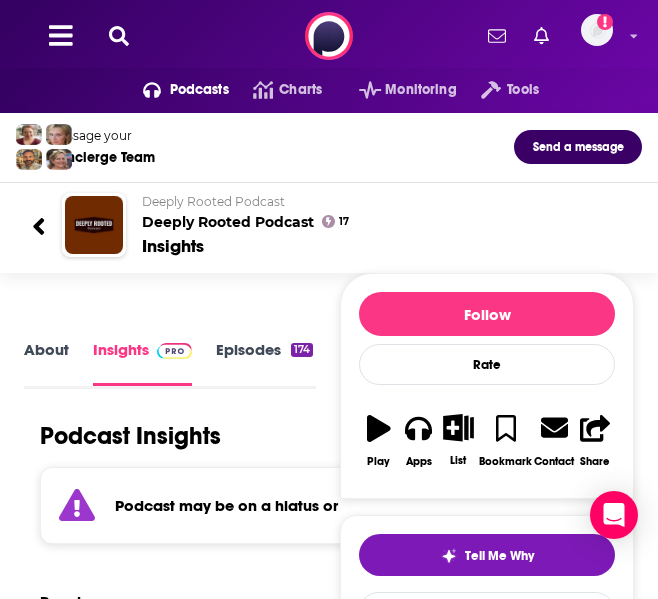 click 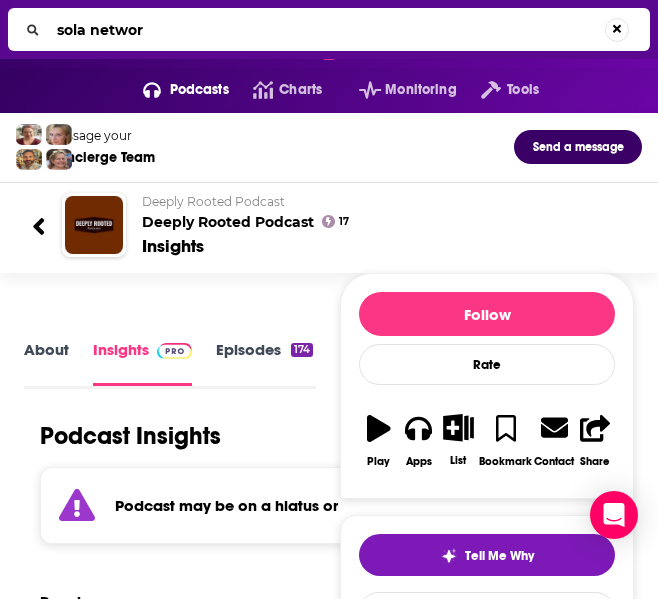 type on "sola network" 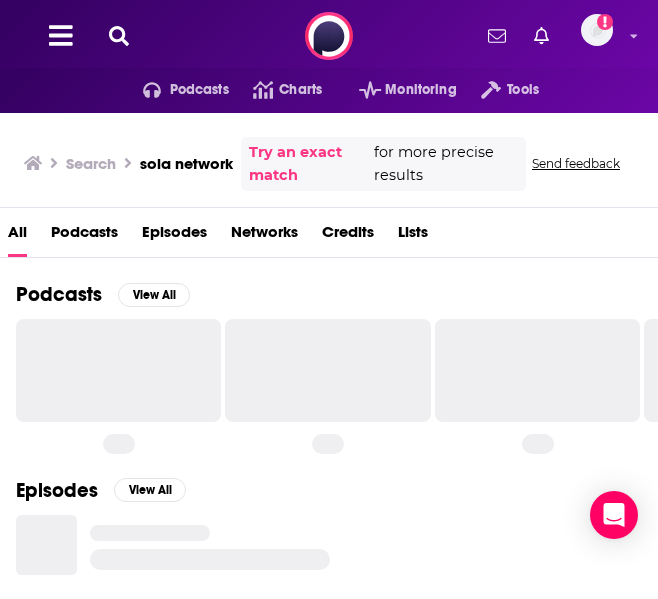 scroll, scrollTop: 1, scrollLeft: 0, axis: vertical 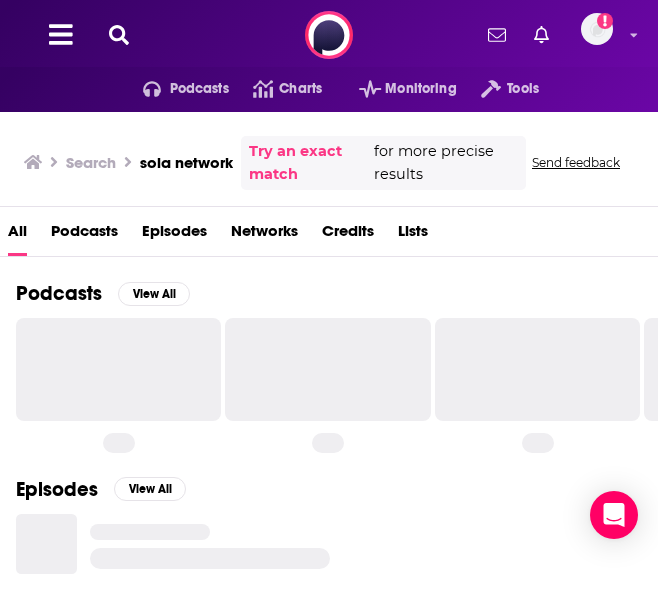 click on "Podcasts View All" at bounding box center [337, 299] 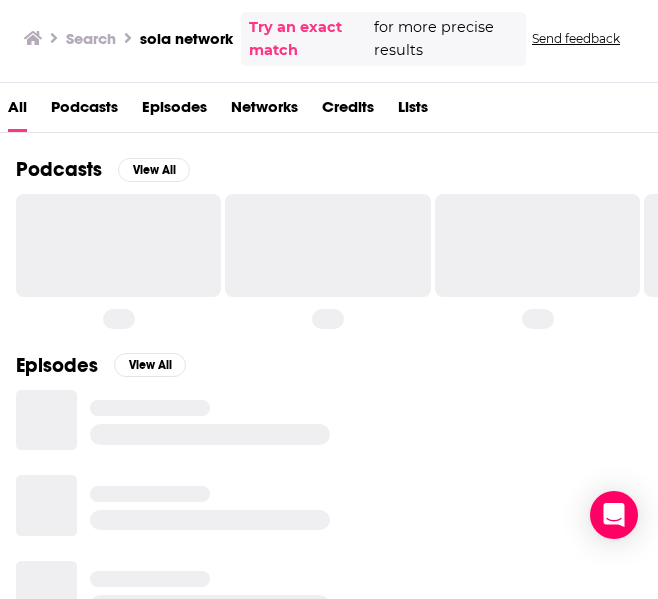 scroll, scrollTop: 0, scrollLeft: 0, axis: both 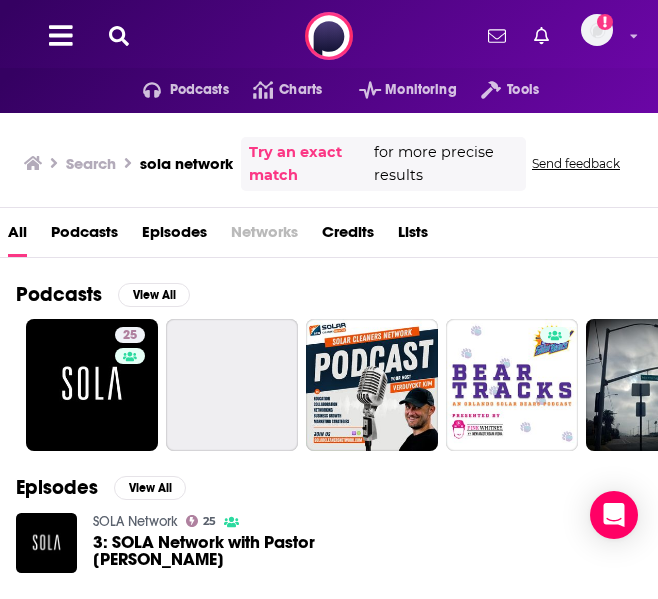 click 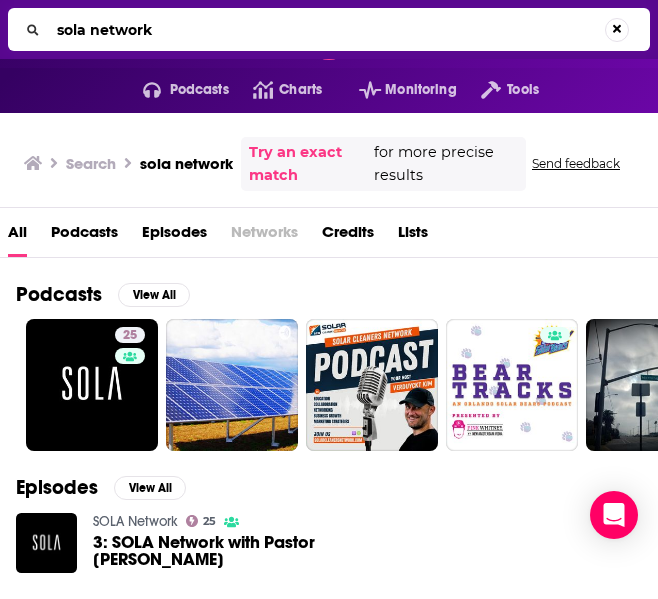 click on "sola network" at bounding box center (322, 30) 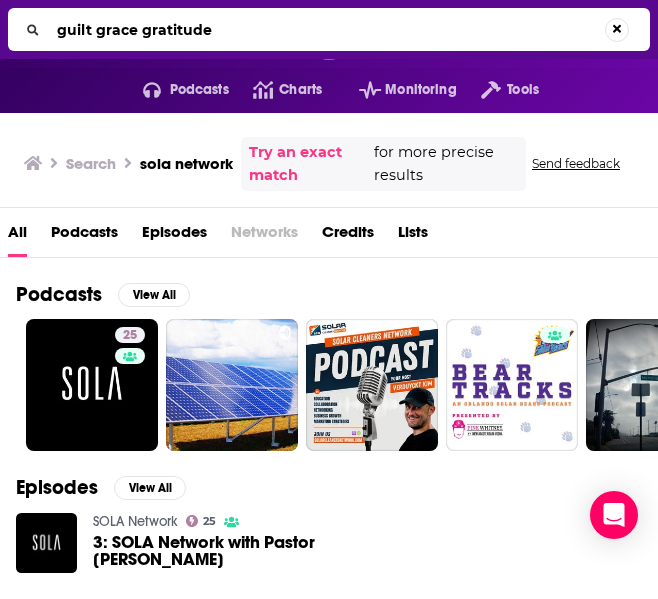 type on "guilt grace gratitude" 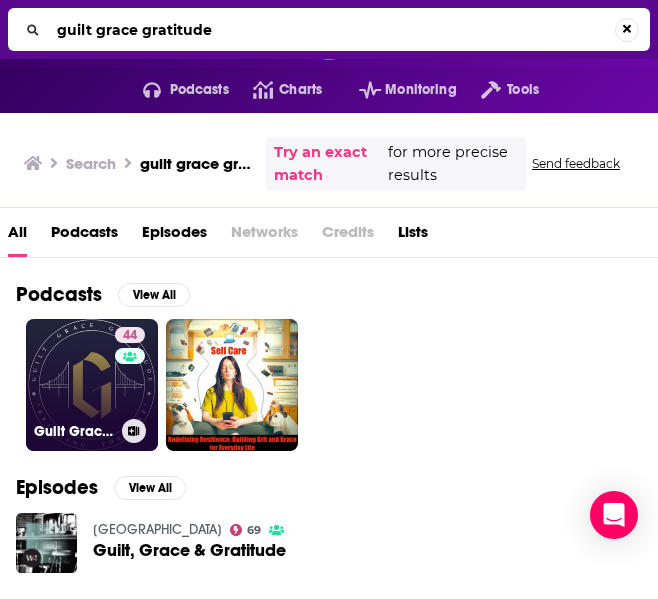 click on "44 Guilt Grace Gratitude" at bounding box center [92, 385] 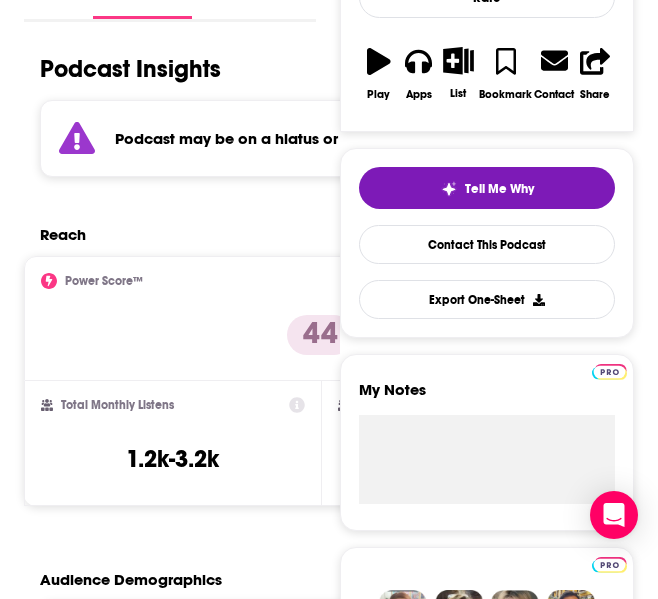 scroll, scrollTop: 0, scrollLeft: 0, axis: both 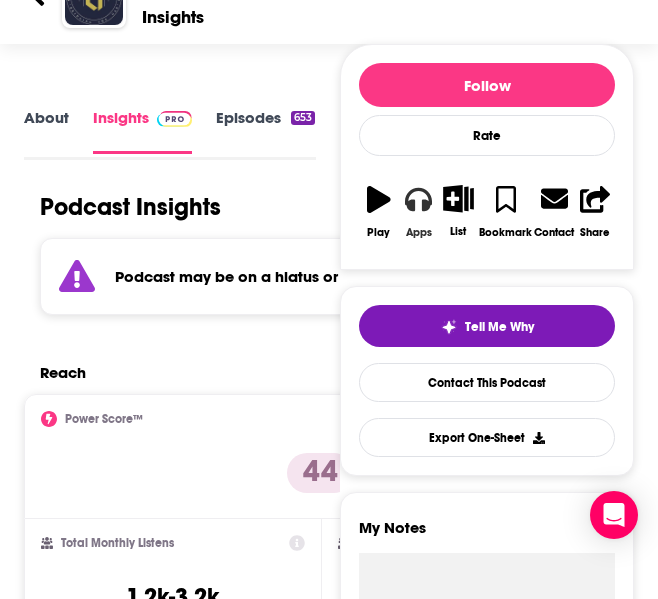 click 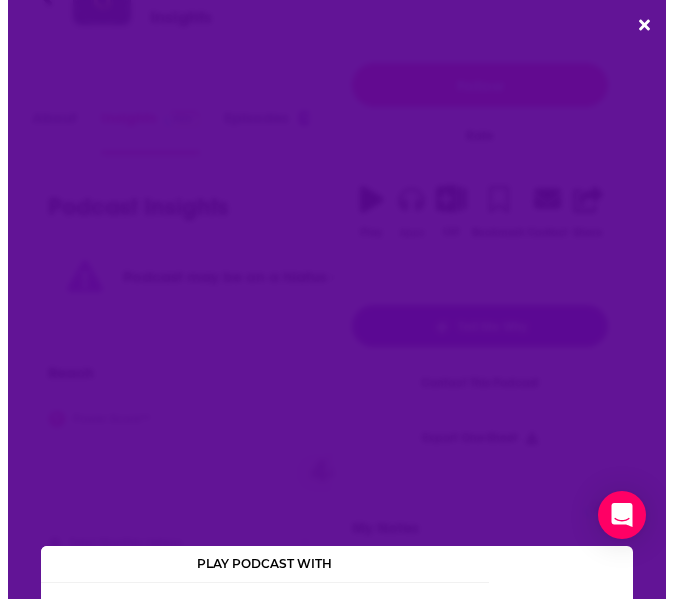 scroll, scrollTop: 0, scrollLeft: 0, axis: both 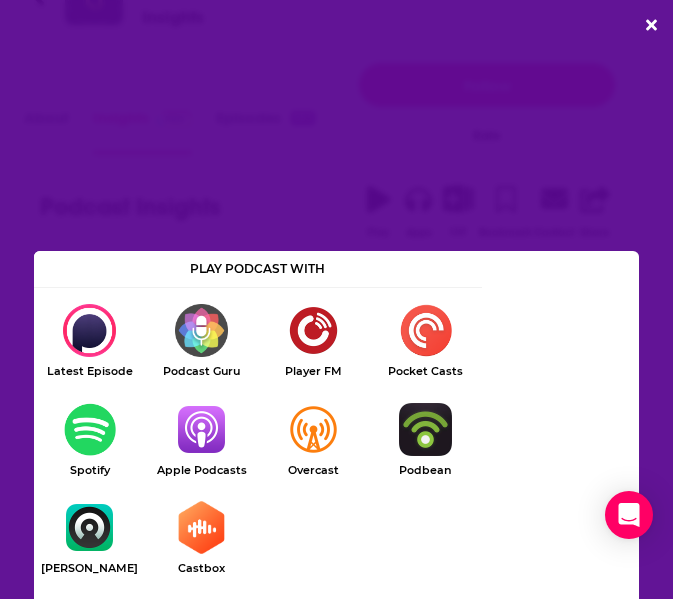 click at bounding box center (90, 429) 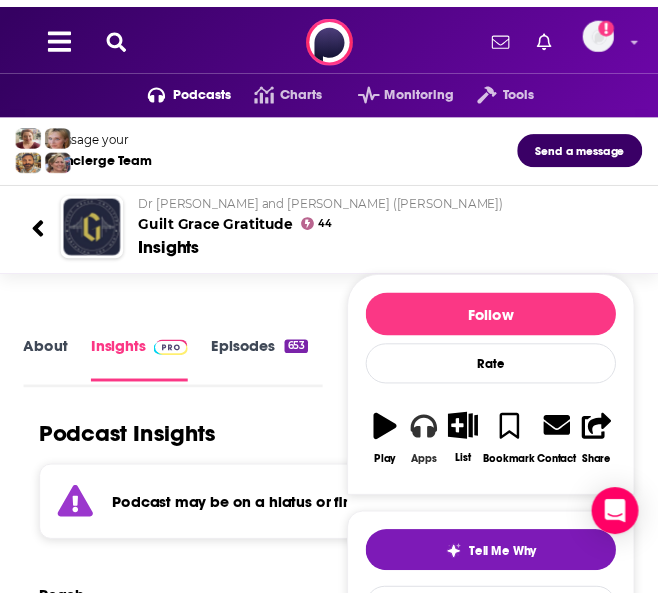 scroll, scrollTop: 229, scrollLeft: 0, axis: vertical 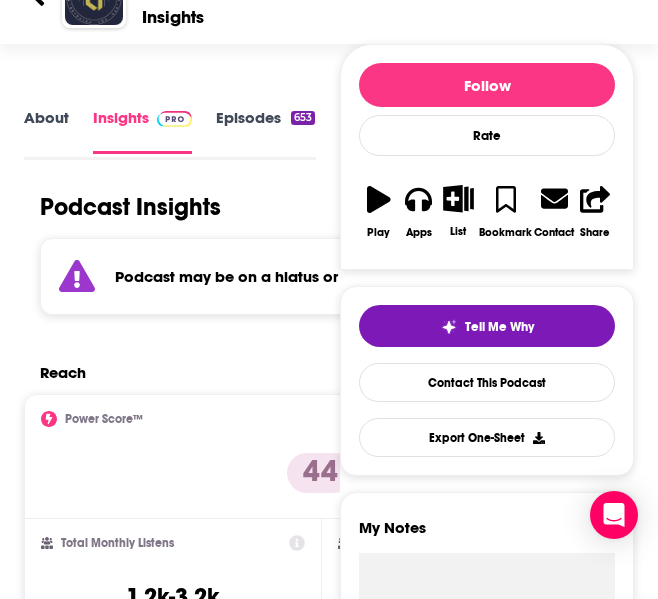 click 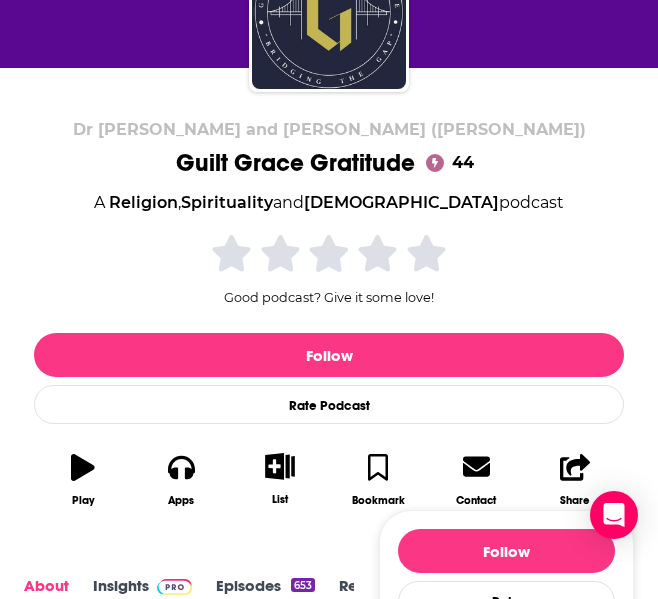 scroll, scrollTop: 0, scrollLeft: 0, axis: both 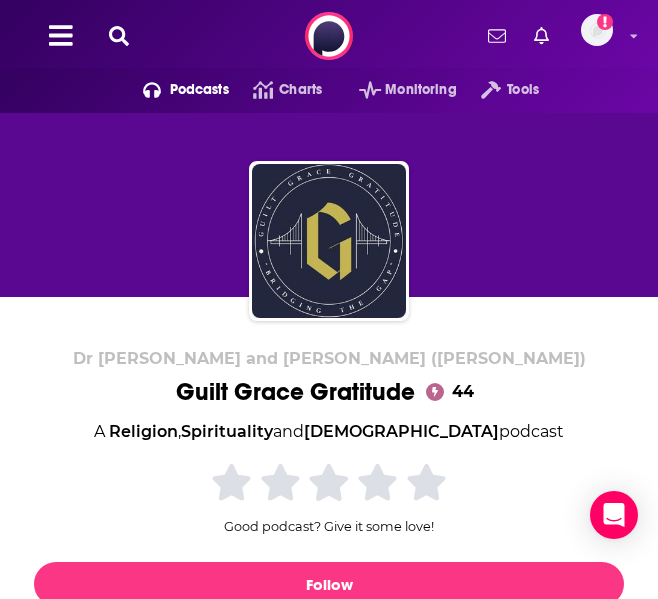 click 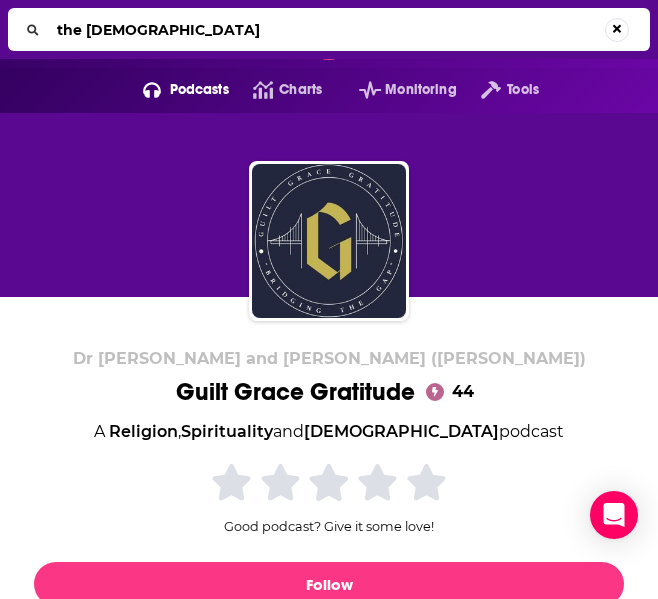 type on "the [DEMOGRAPHIC_DATA]" 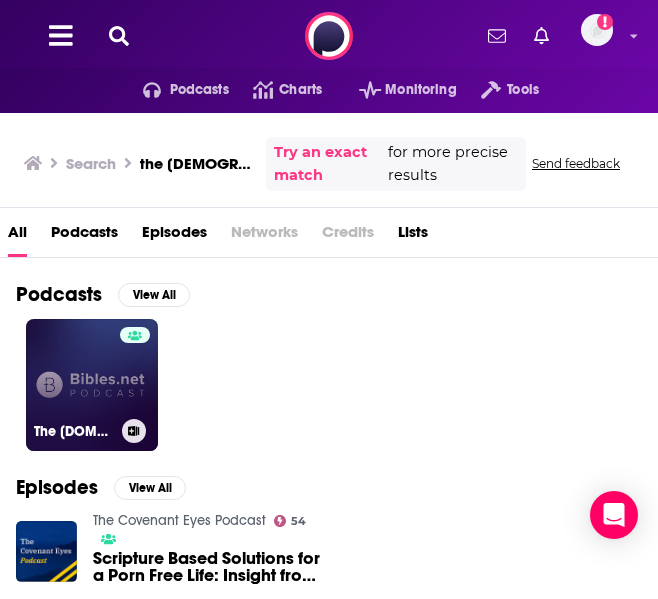 click on "The [DOMAIN_NAME] Podcast" at bounding box center [92, 385] 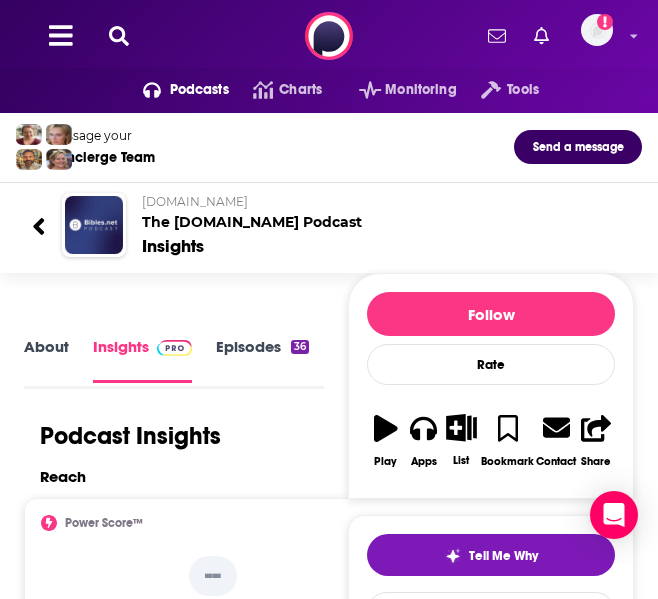 scroll, scrollTop: 3, scrollLeft: 0, axis: vertical 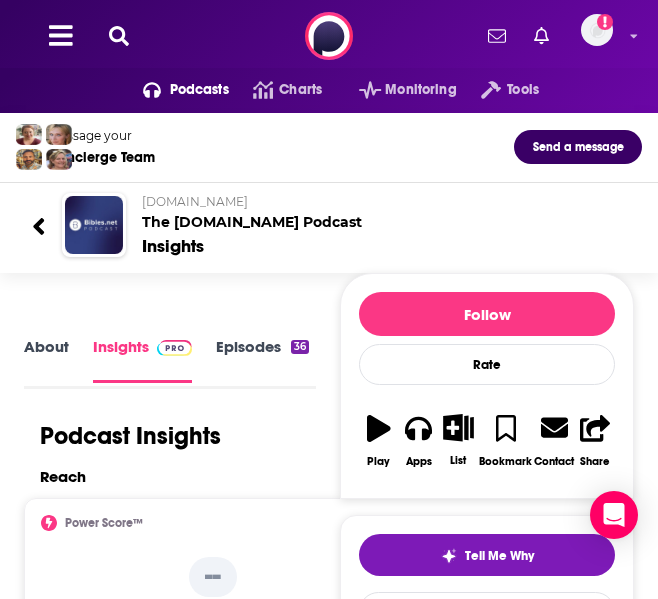click 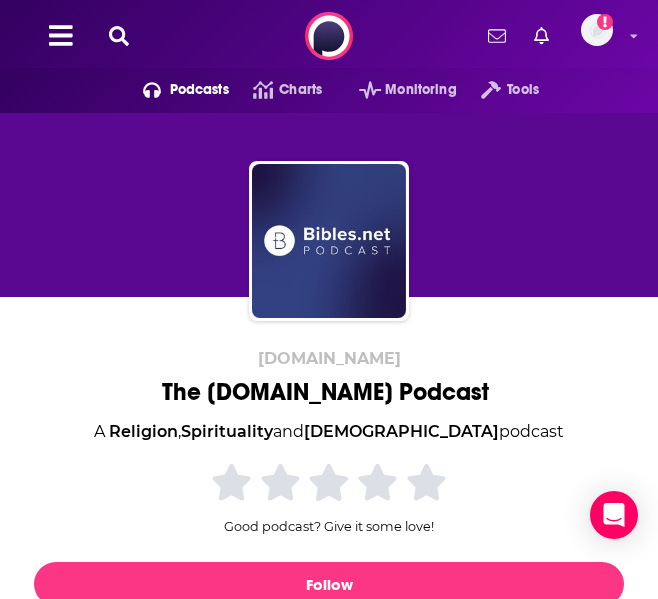 click 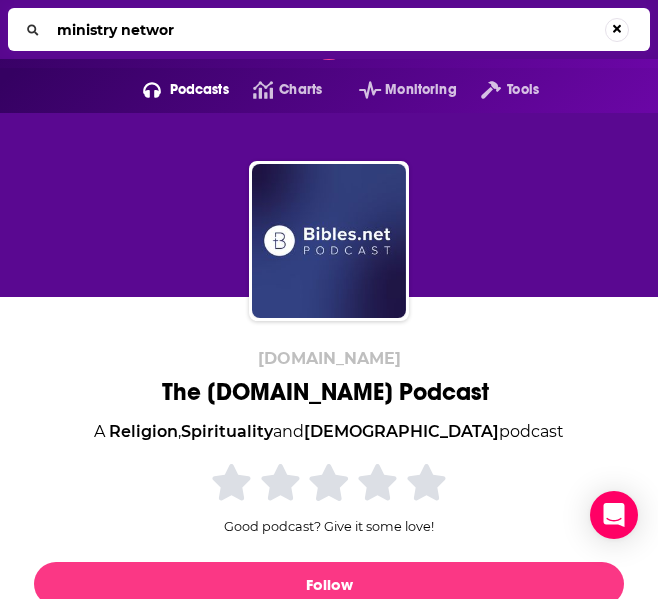 type on "ministry network" 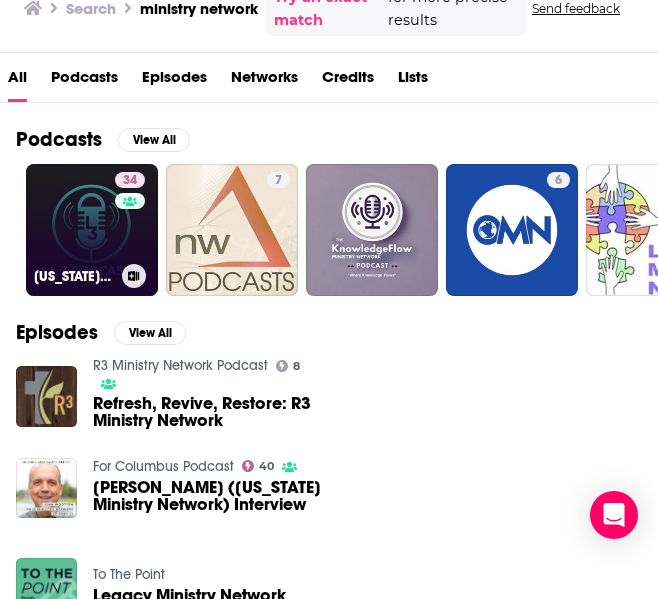 scroll, scrollTop: 0, scrollLeft: 0, axis: both 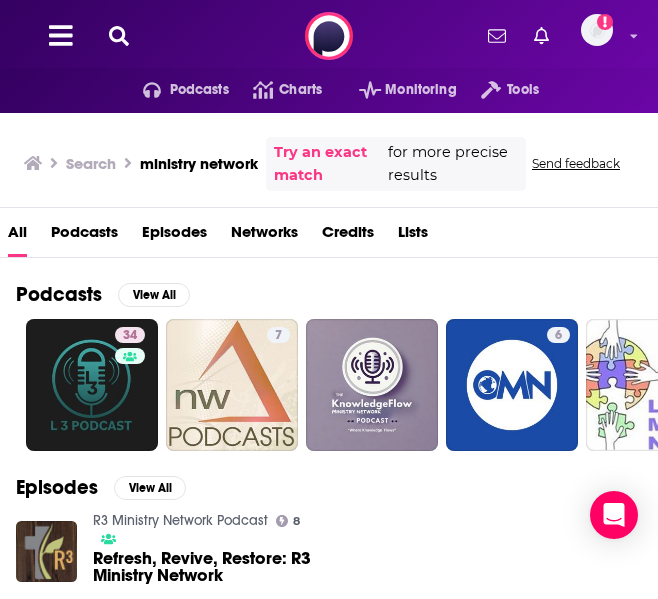 click 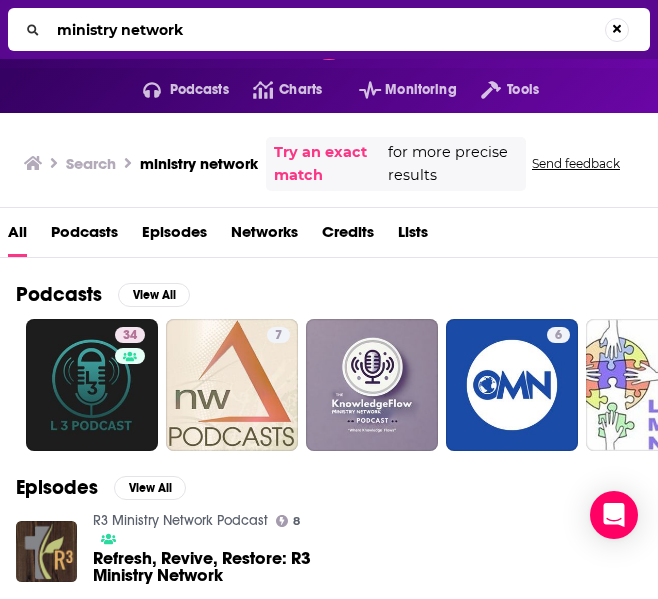 click on "ministry network" at bounding box center (322, 30) 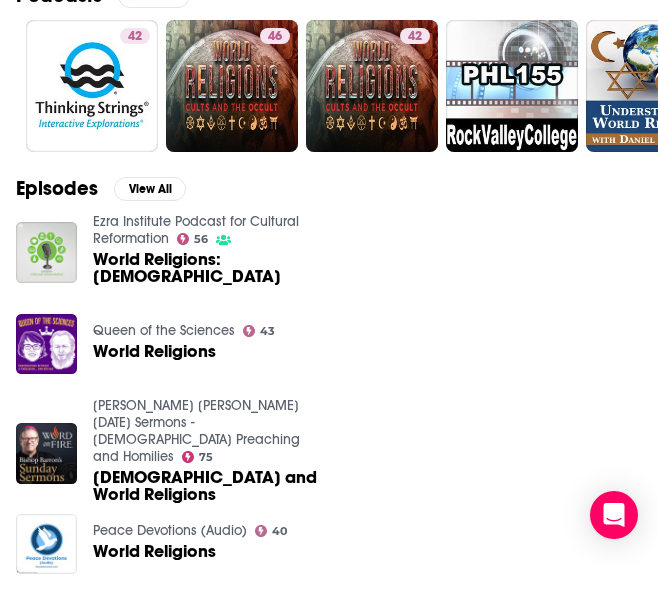 scroll, scrollTop: 0, scrollLeft: 0, axis: both 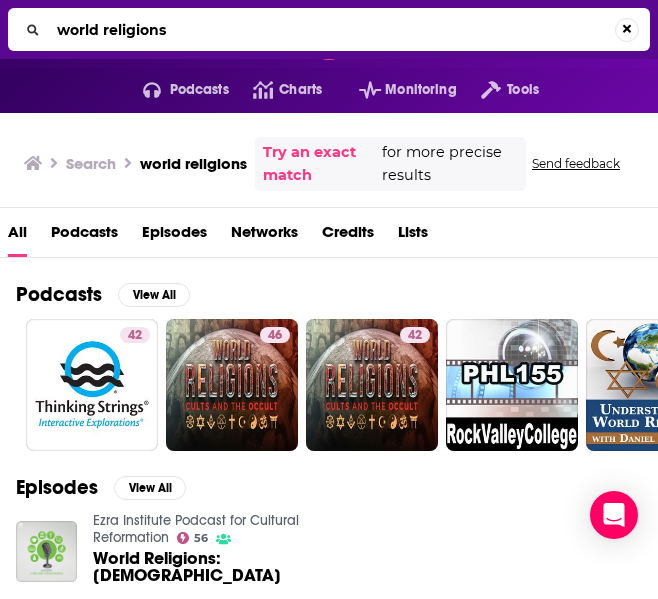 click on "world religions" at bounding box center (327, 30) 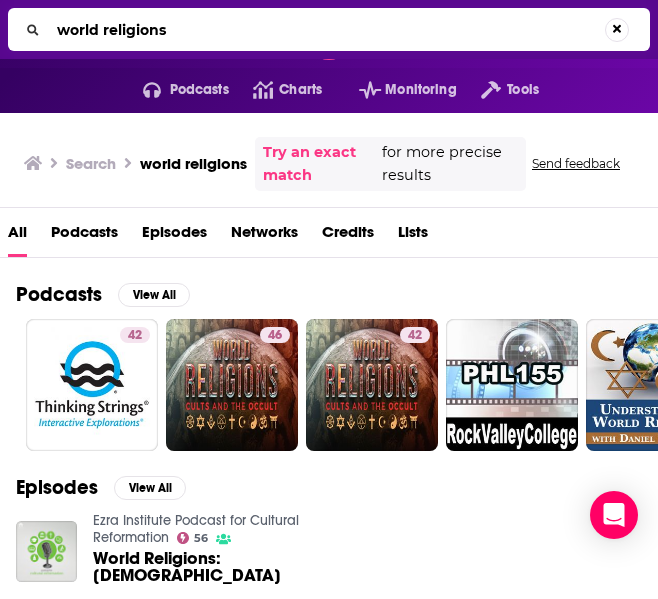 click on "world religions" at bounding box center (322, 30) 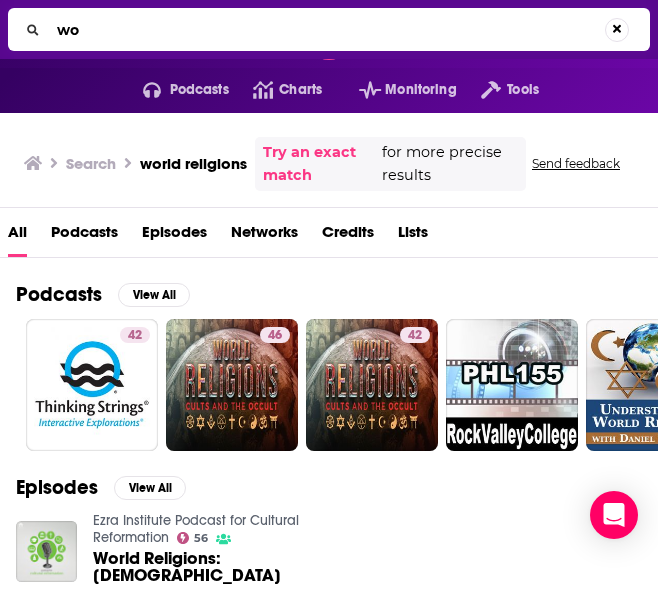 type on "w" 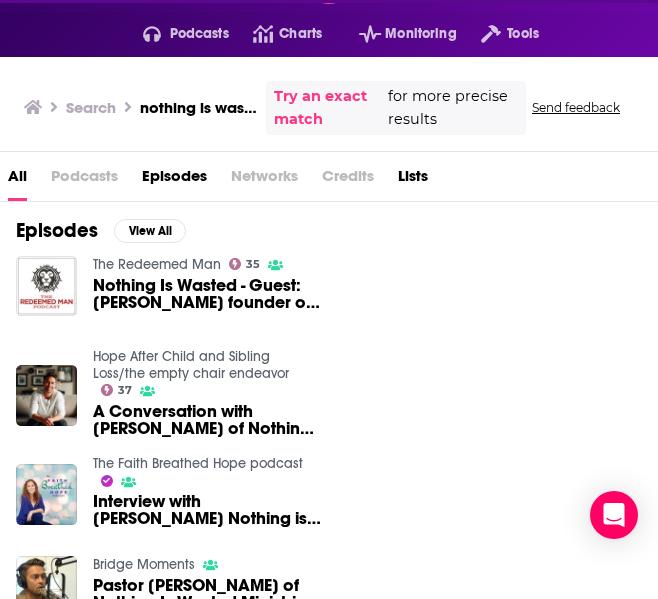 scroll, scrollTop: 0, scrollLeft: 0, axis: both 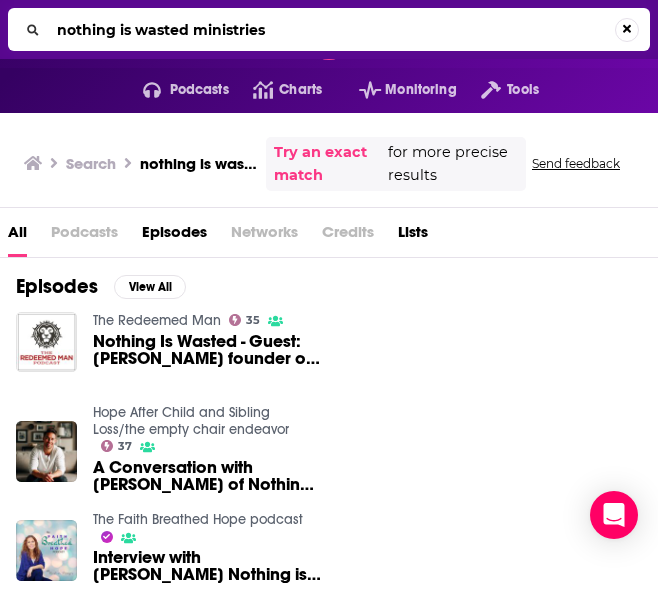 click on "nothing is wasted ministries" at bounding box center (329, 29) 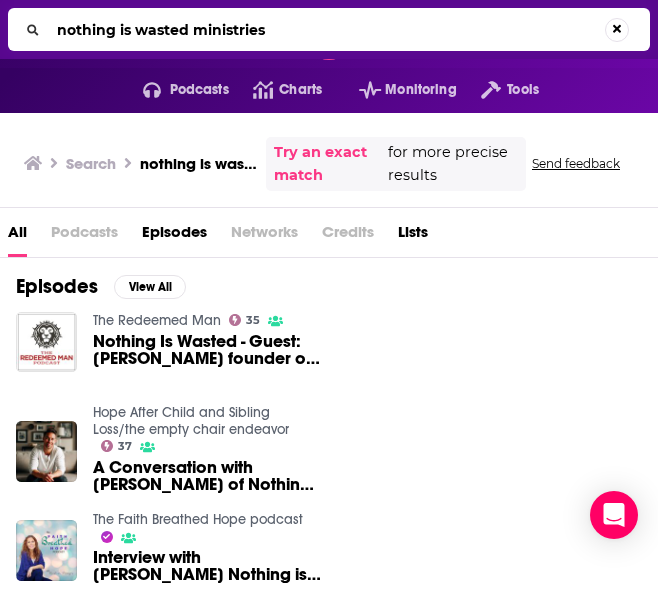 click on "nothing is wasted ministries" at bounding box center (322, 30) 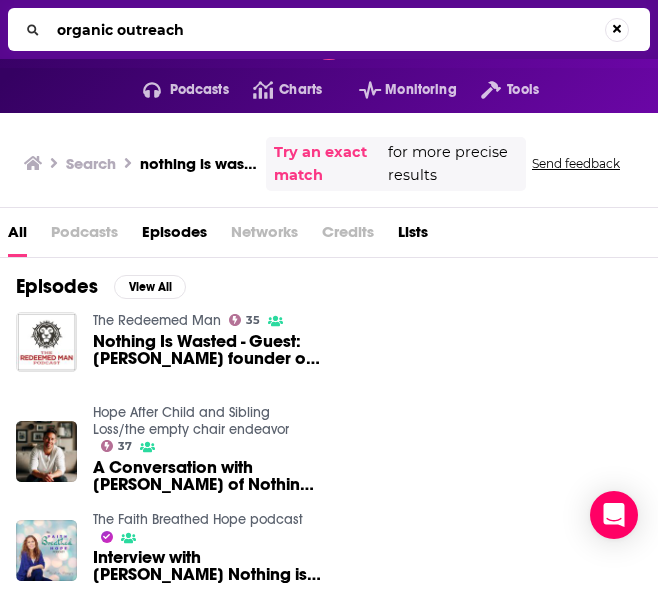 type on "organic outreach" 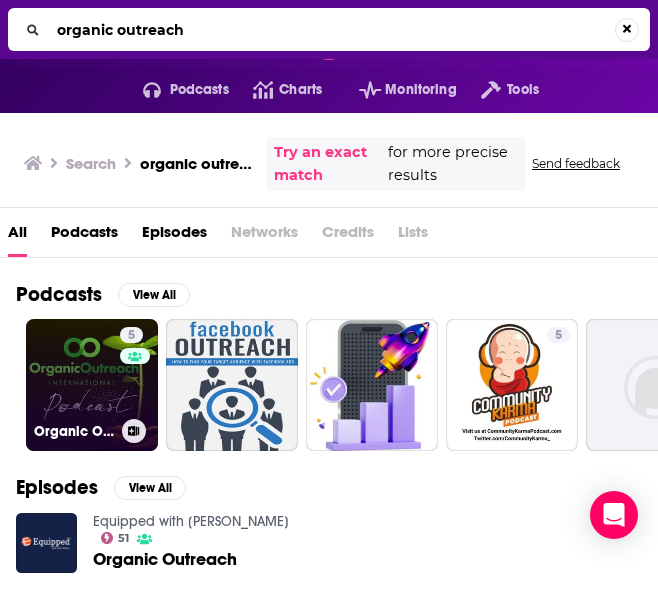 click on "5 Organic Outreach Podcast" at bounding box center [92, 385] 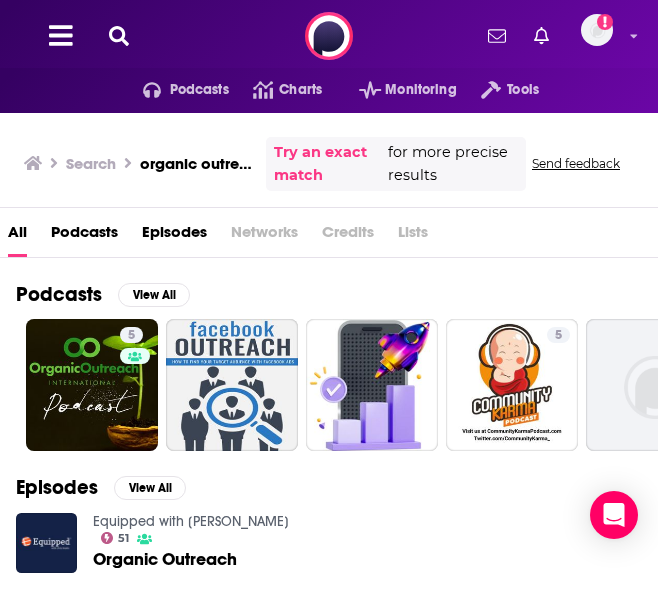 click on "Podcasts View All" at bounding box center (337, 300) 